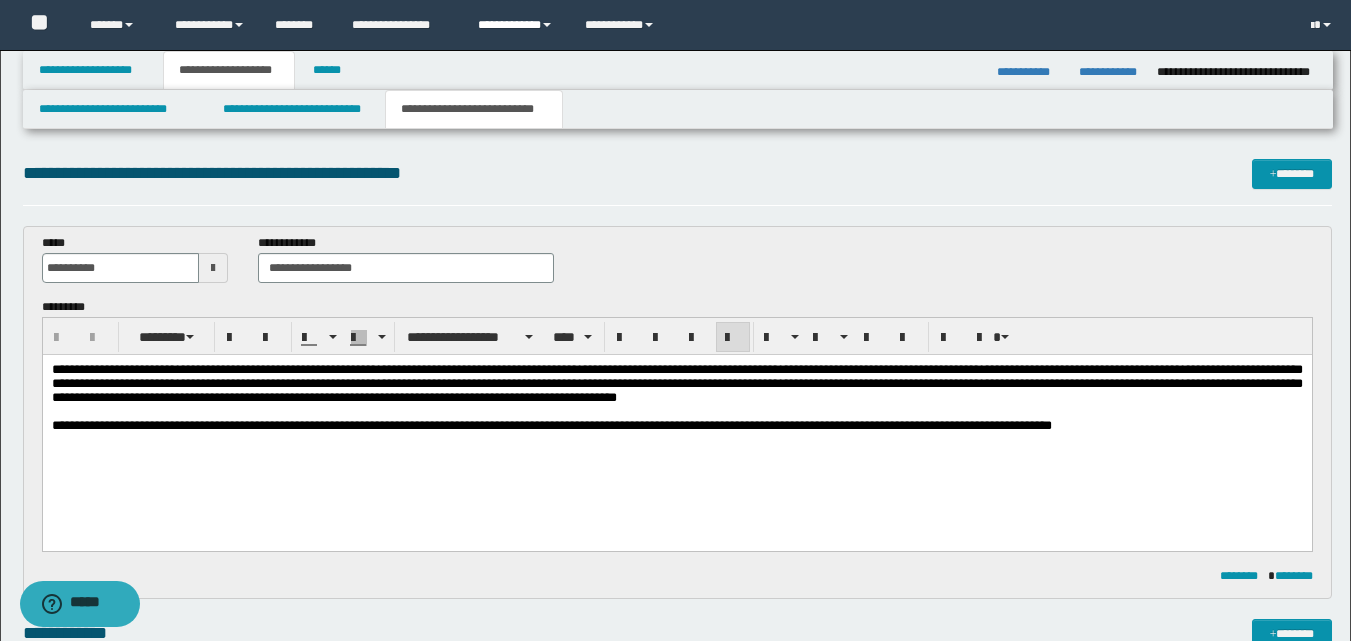 scroll, scrollTop: 0, scrollLeft: 0, axis: both 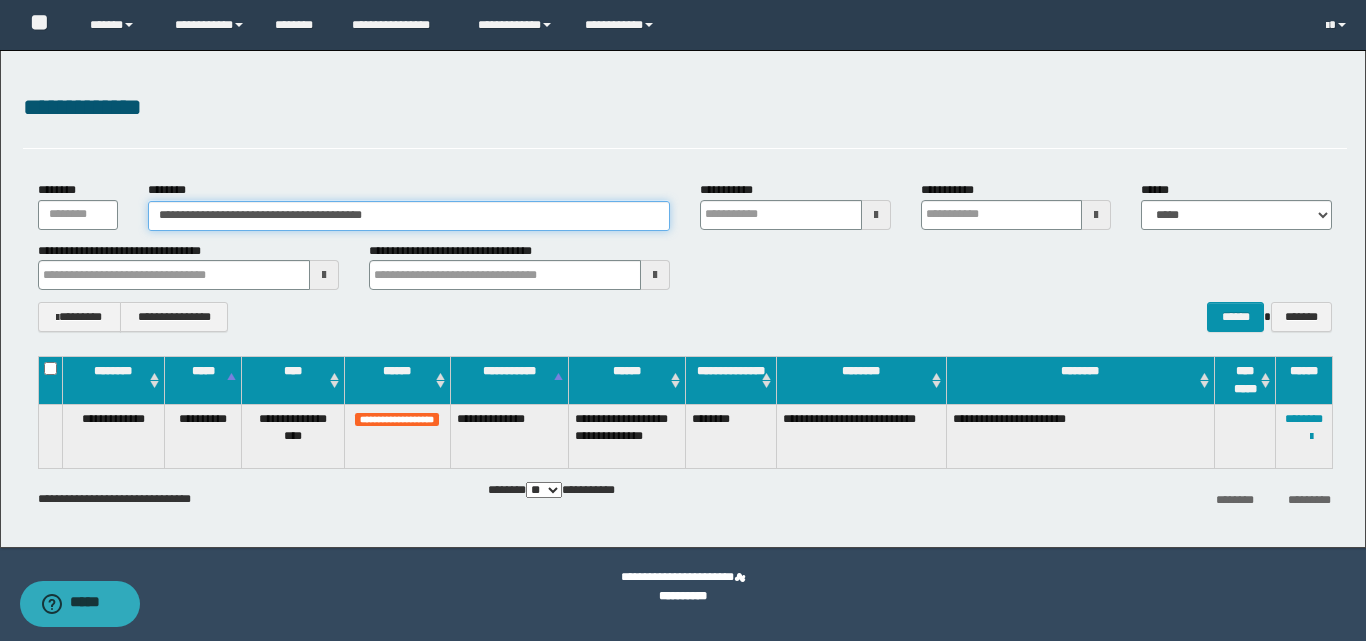 click on "**********" at bounding box center (409, 216) 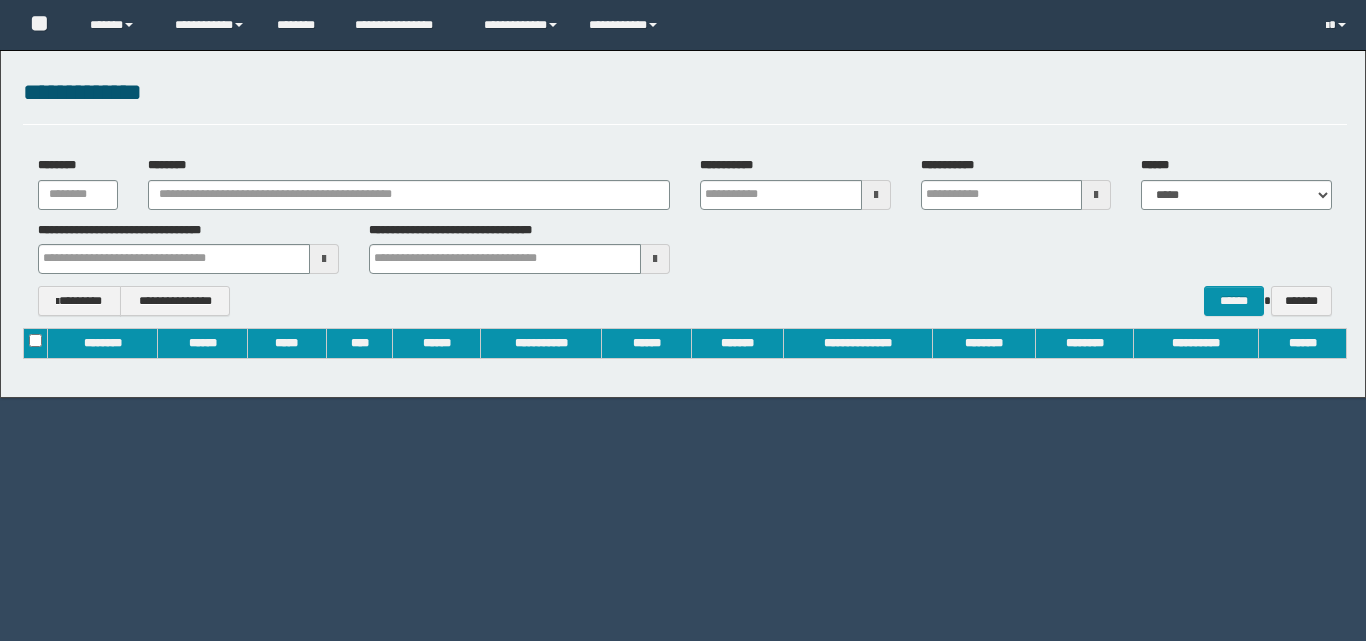 scroll, scrollTop: 0, scrollLeft: 0, axis: both 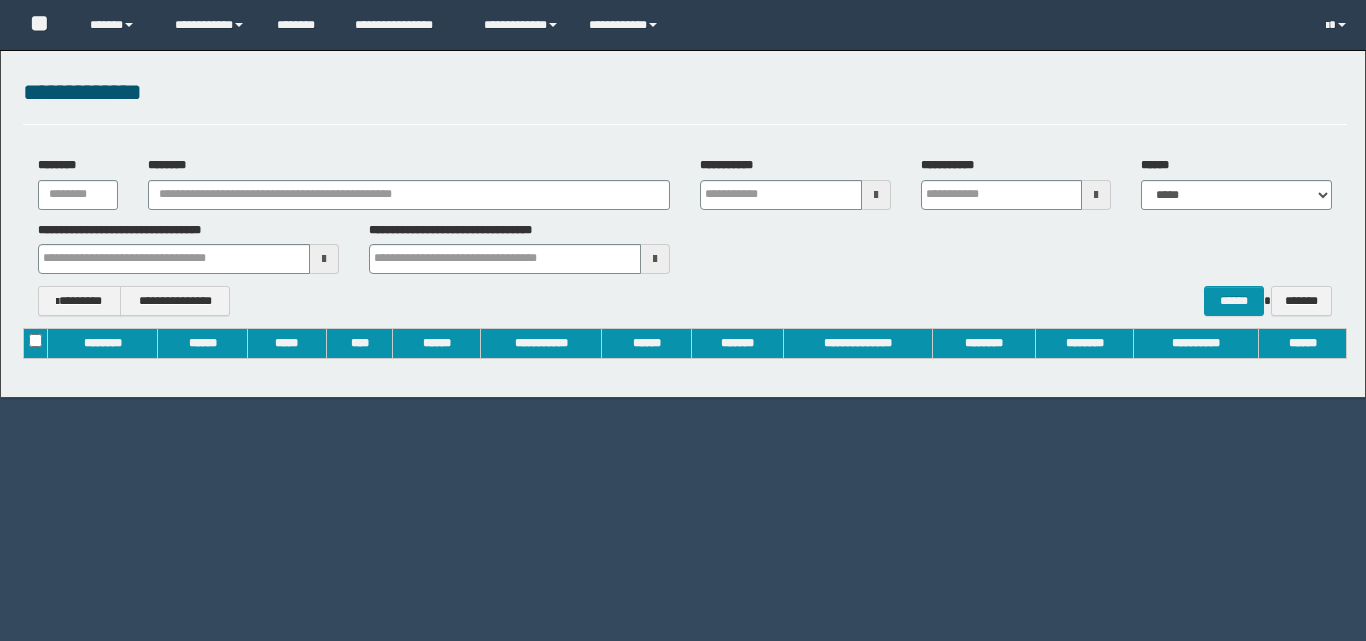type on "**********" 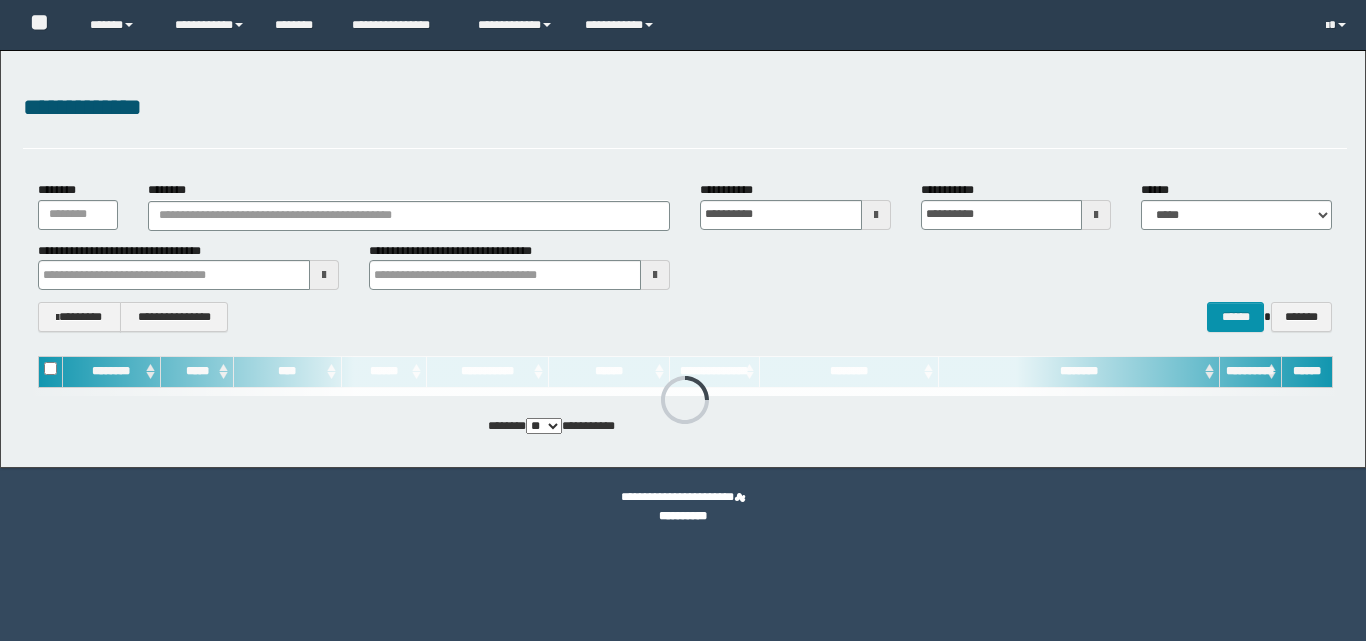 scroll, scrollTop: 0, scrollLeft: 0, axis: both 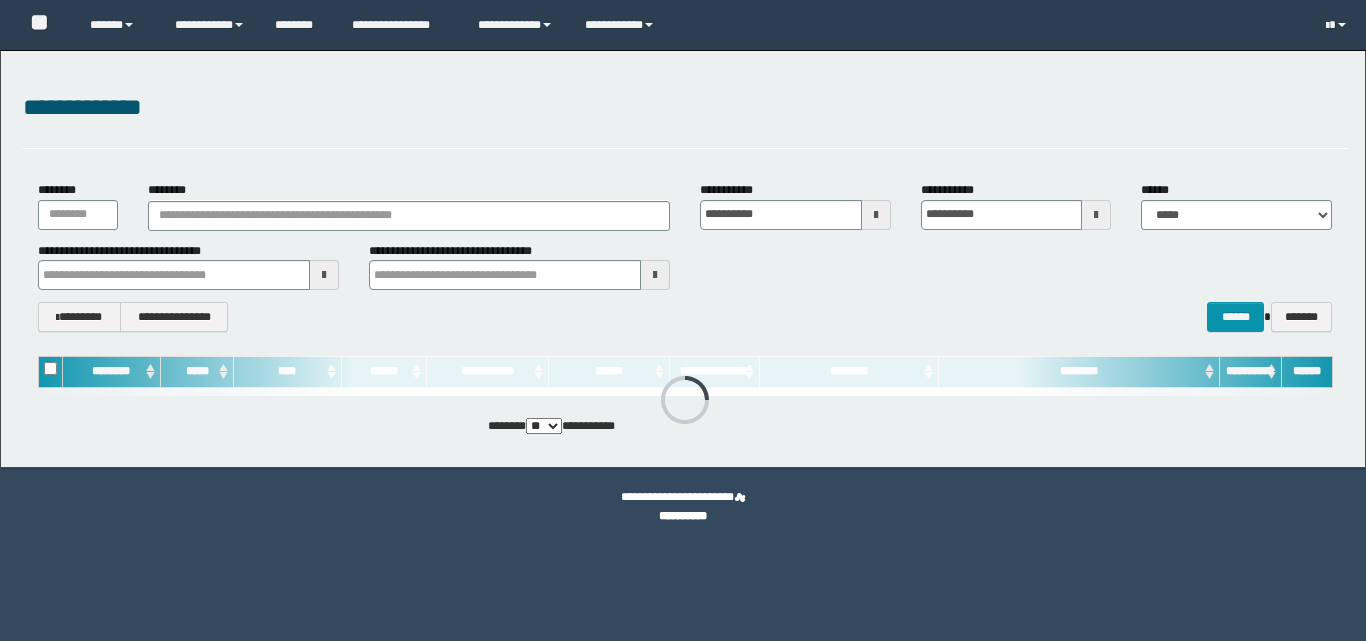 click on "********" at bounding box center [409, 205] 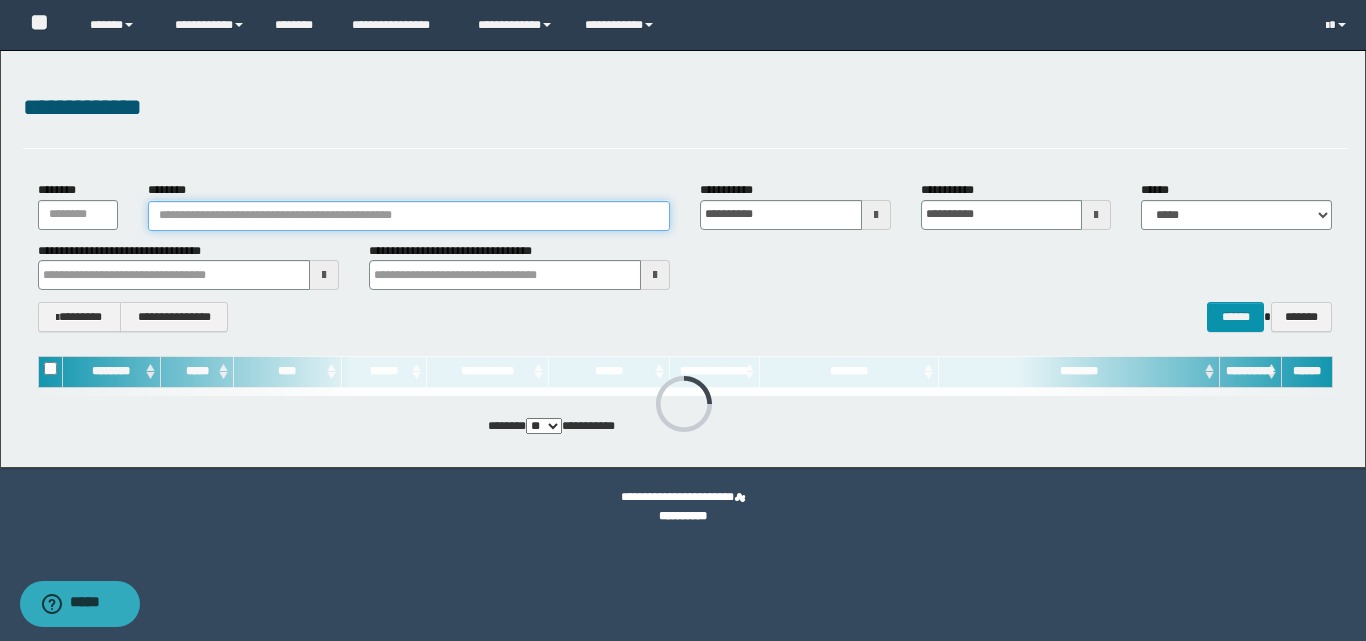 click on "********" at bounding box center (409, 216) 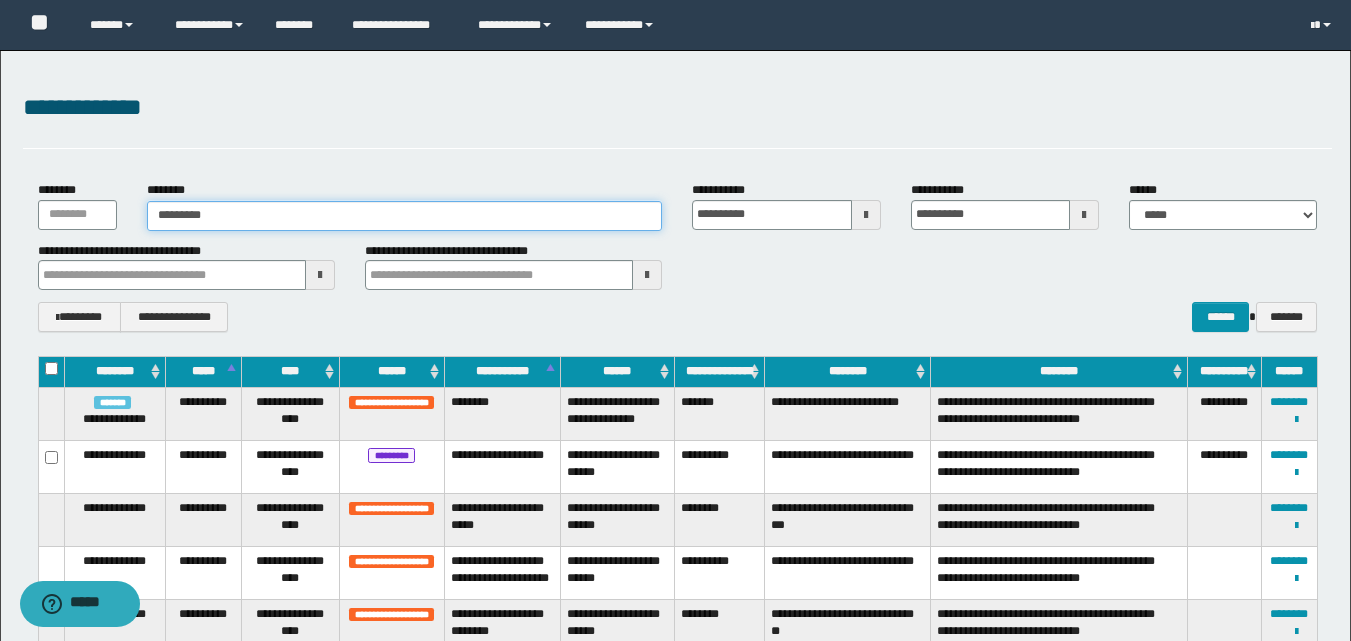 type on "********" 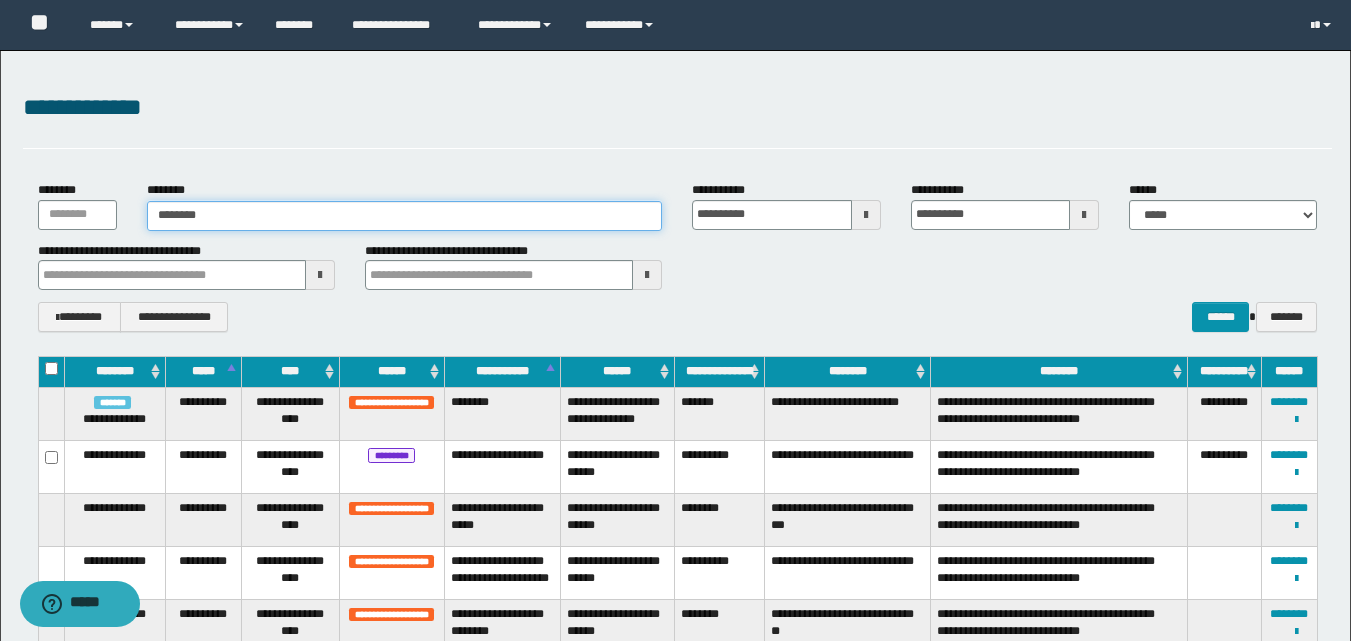 type on "********" 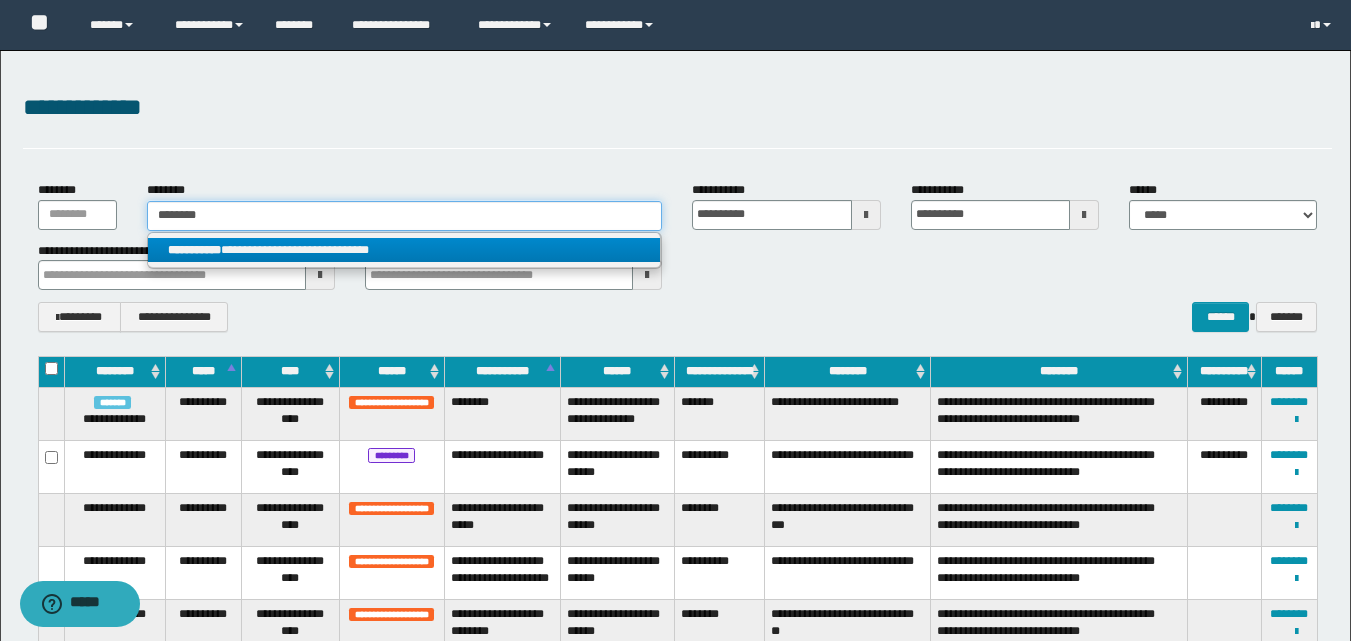 type on "********" 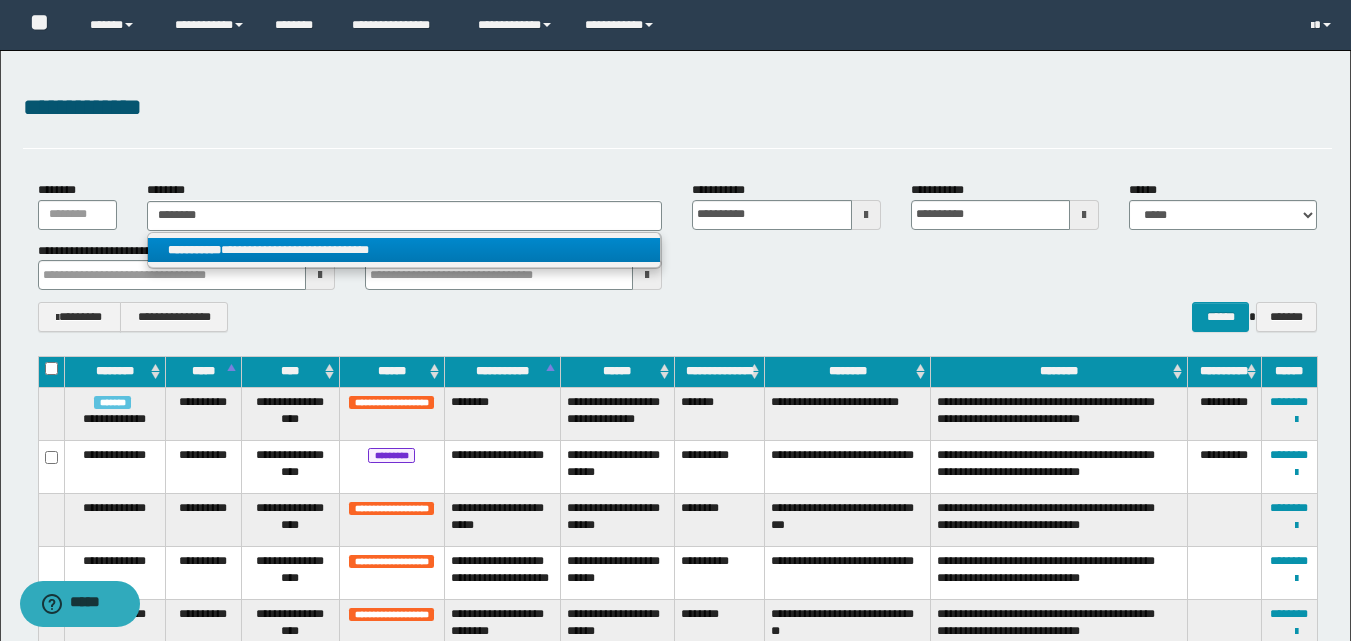 click on "**********" at bounding box center [404, 250] 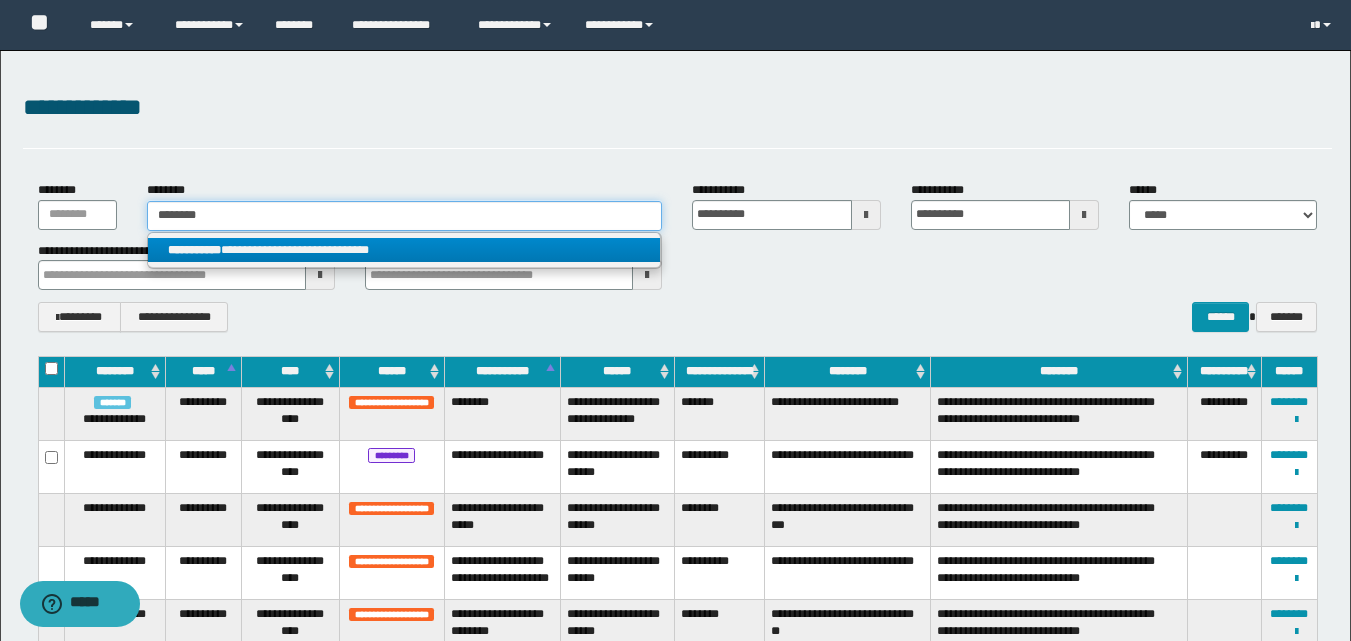type 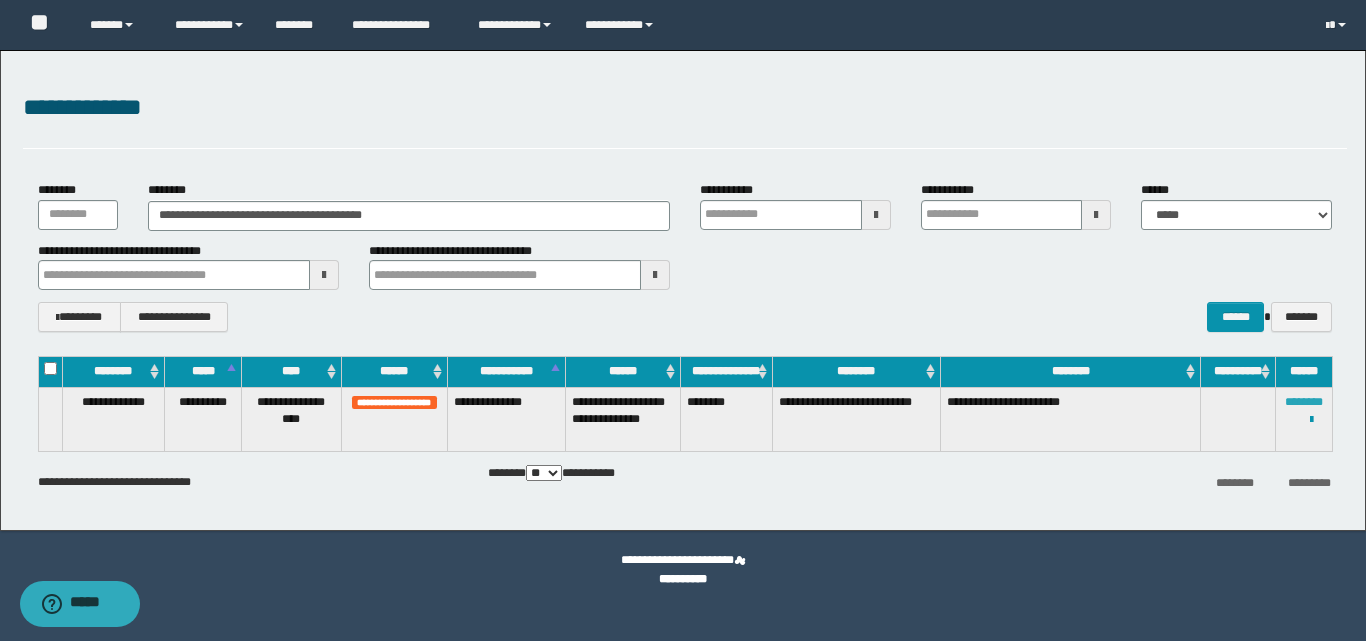 click on "********" at bounding box center (1304, 402) 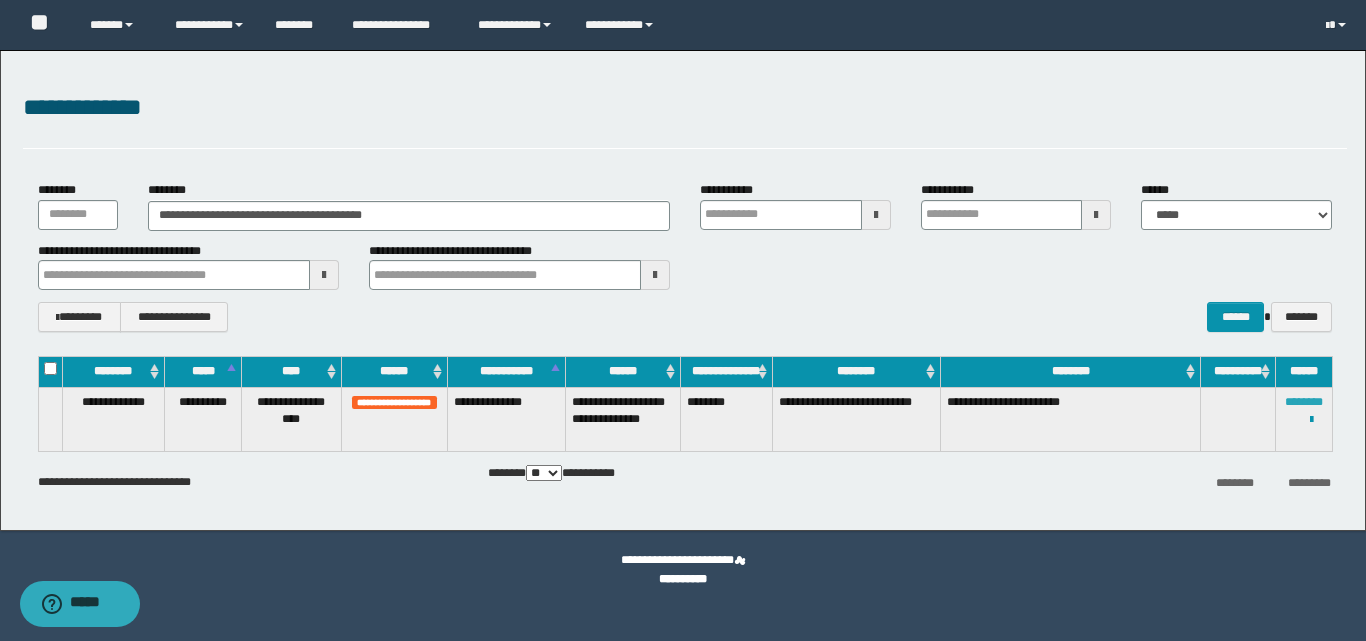 type 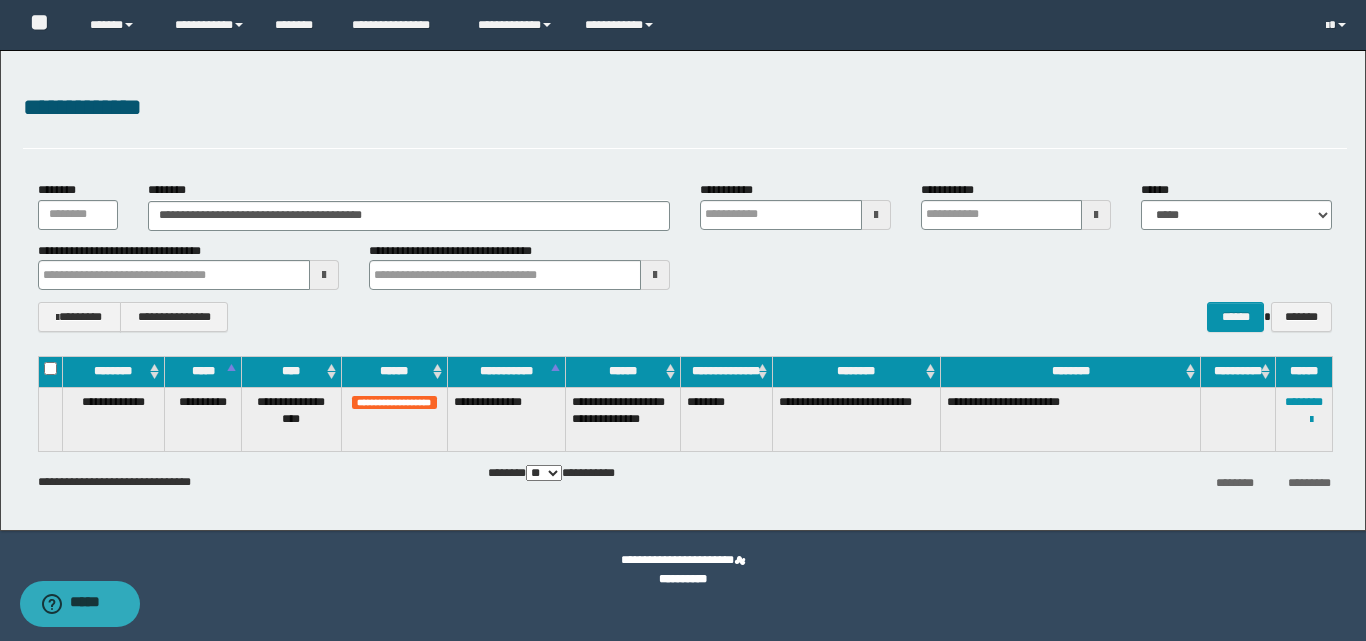 type 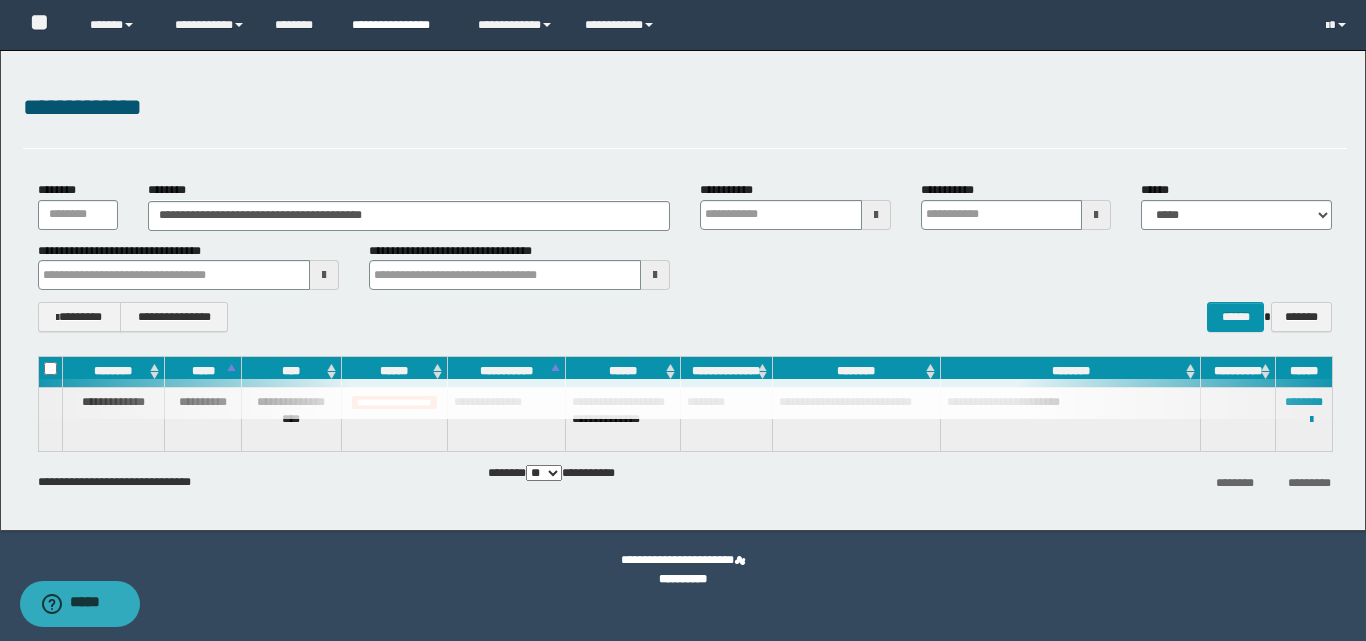 type 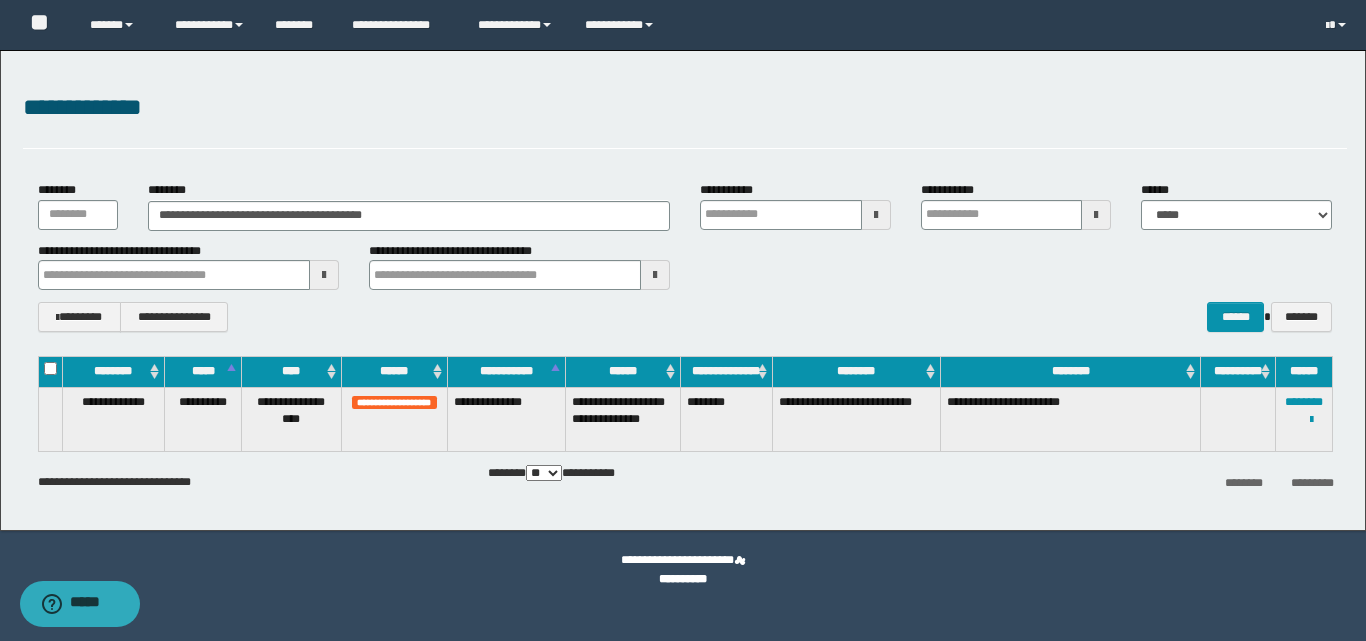type 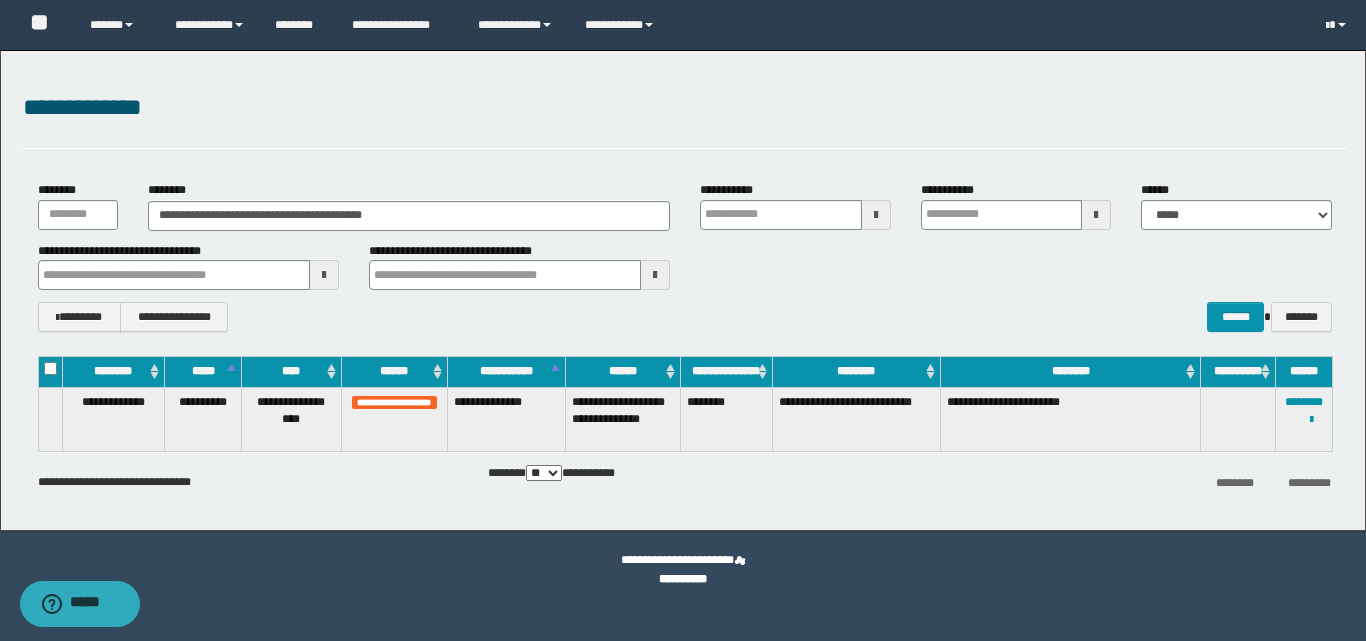 type 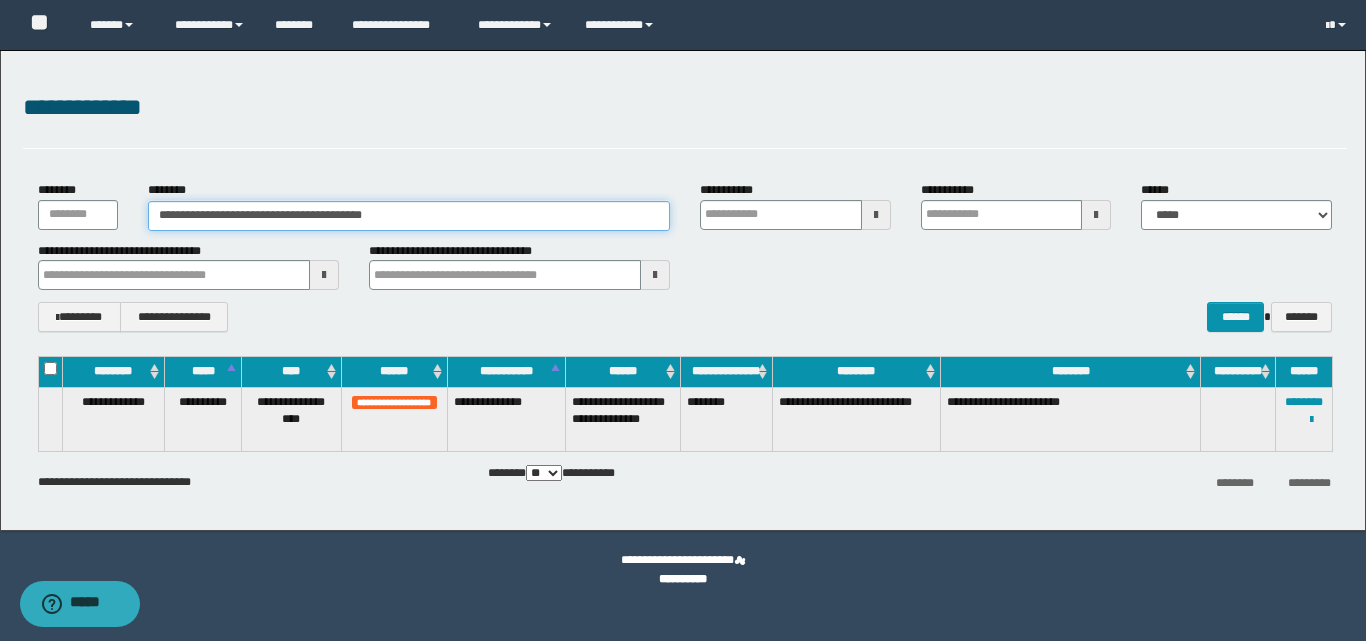 drag, startPoint x: 455, startPoint y: 221, endPoint x: 132, endPoint y: 216, distance: 323.0387 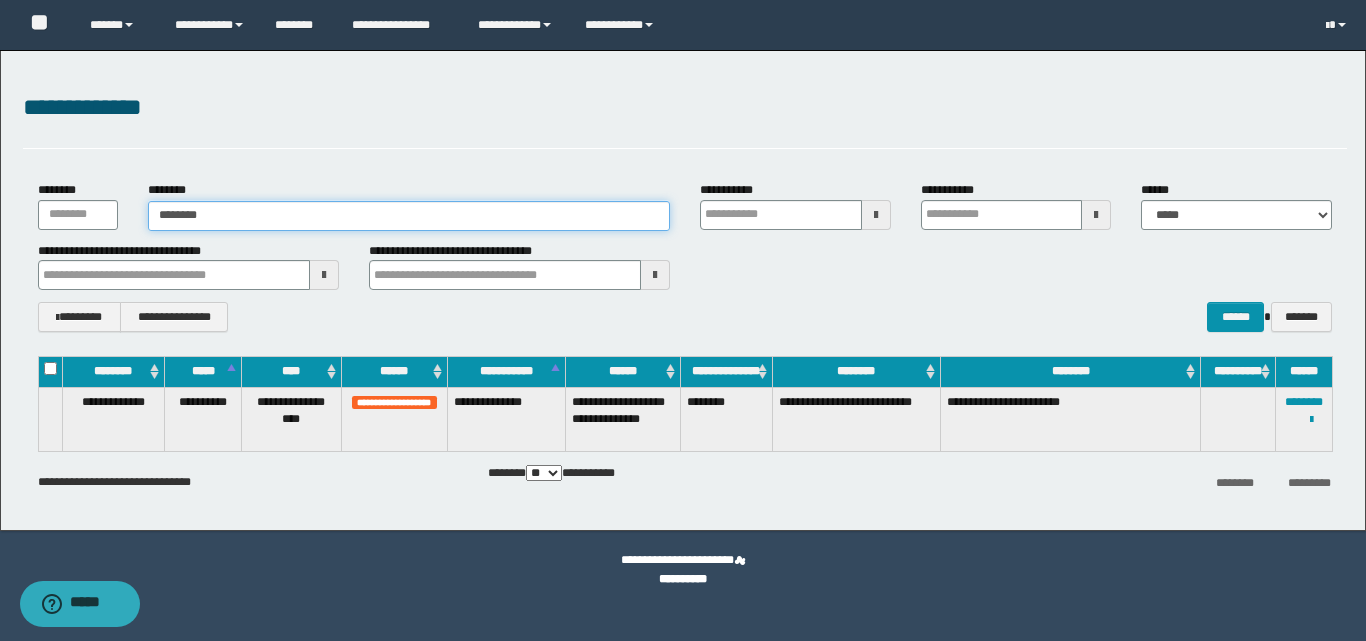 type on "********" 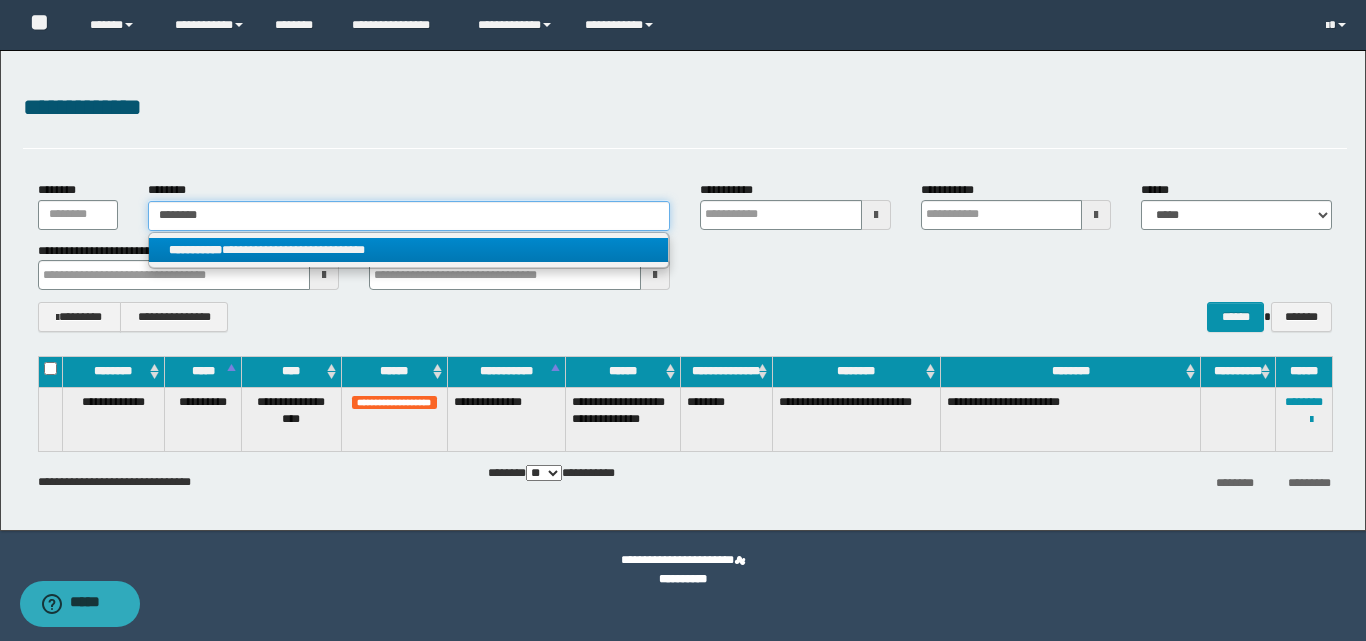 type on "********" 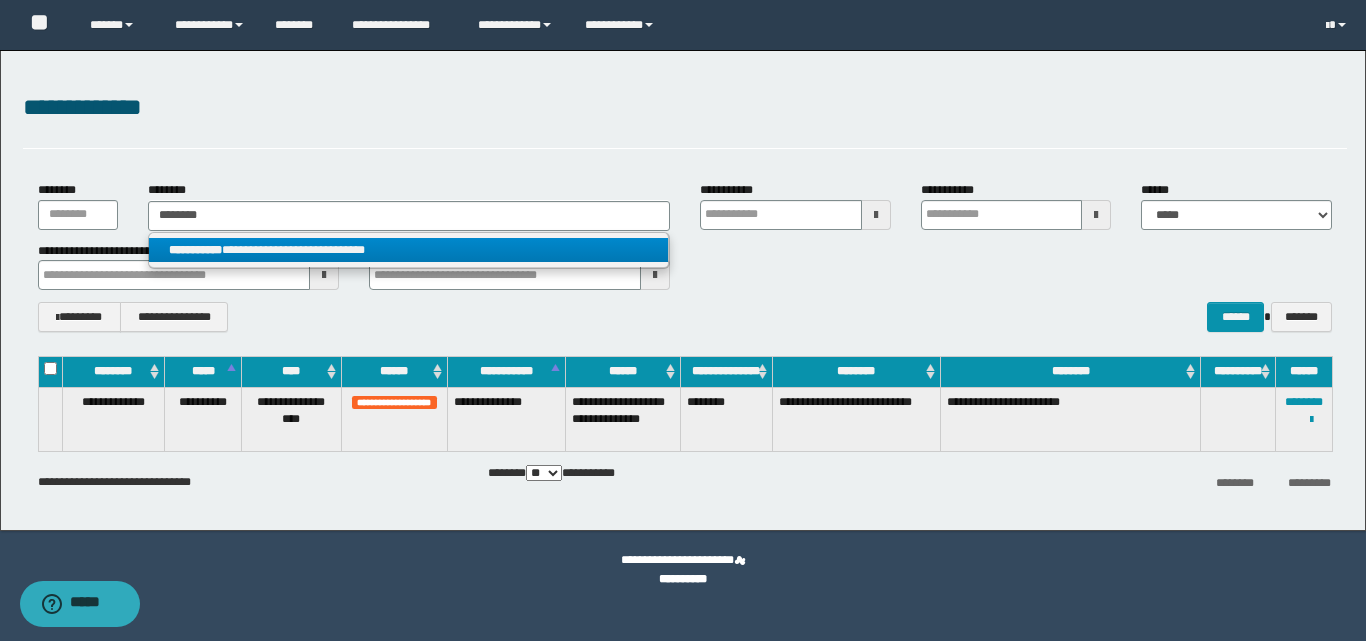 click on "**********" at bounding box center (408, 250) 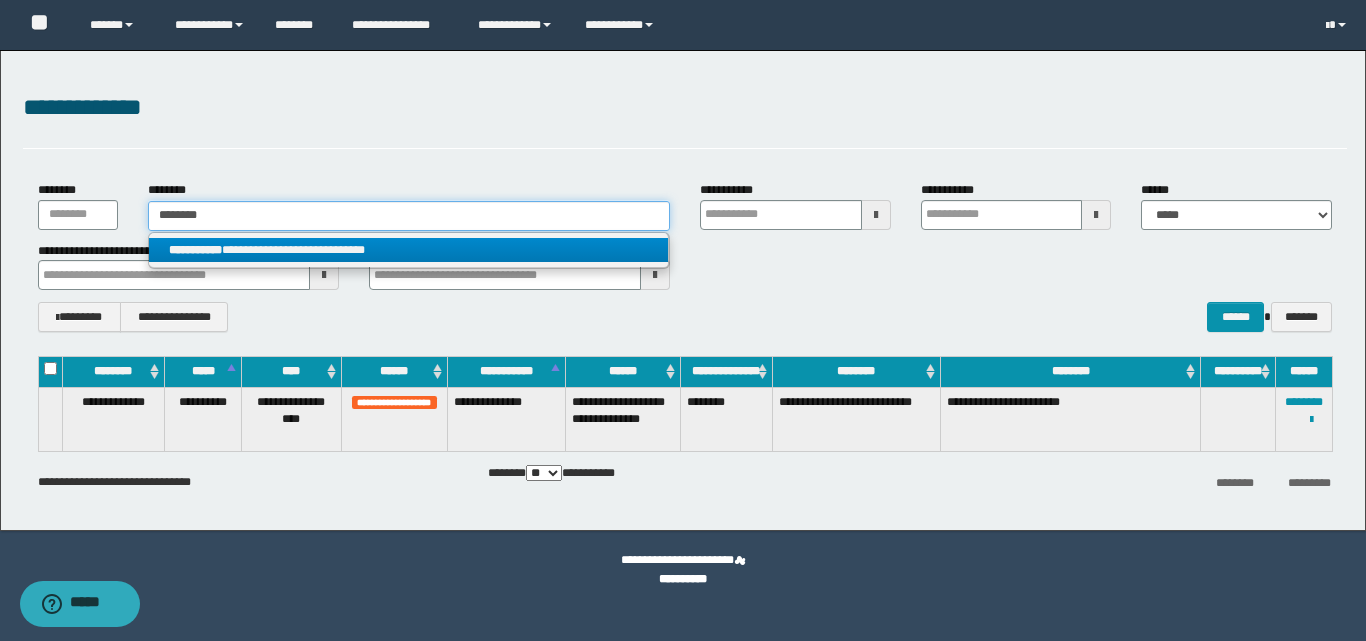 type 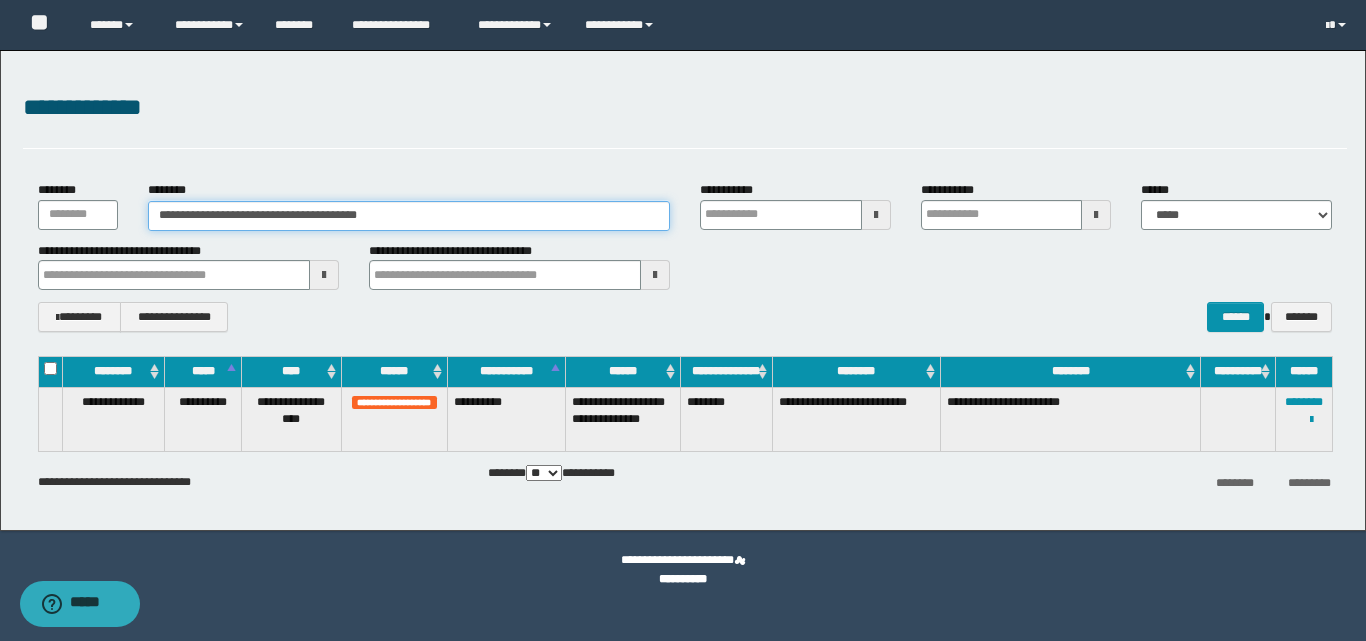 type 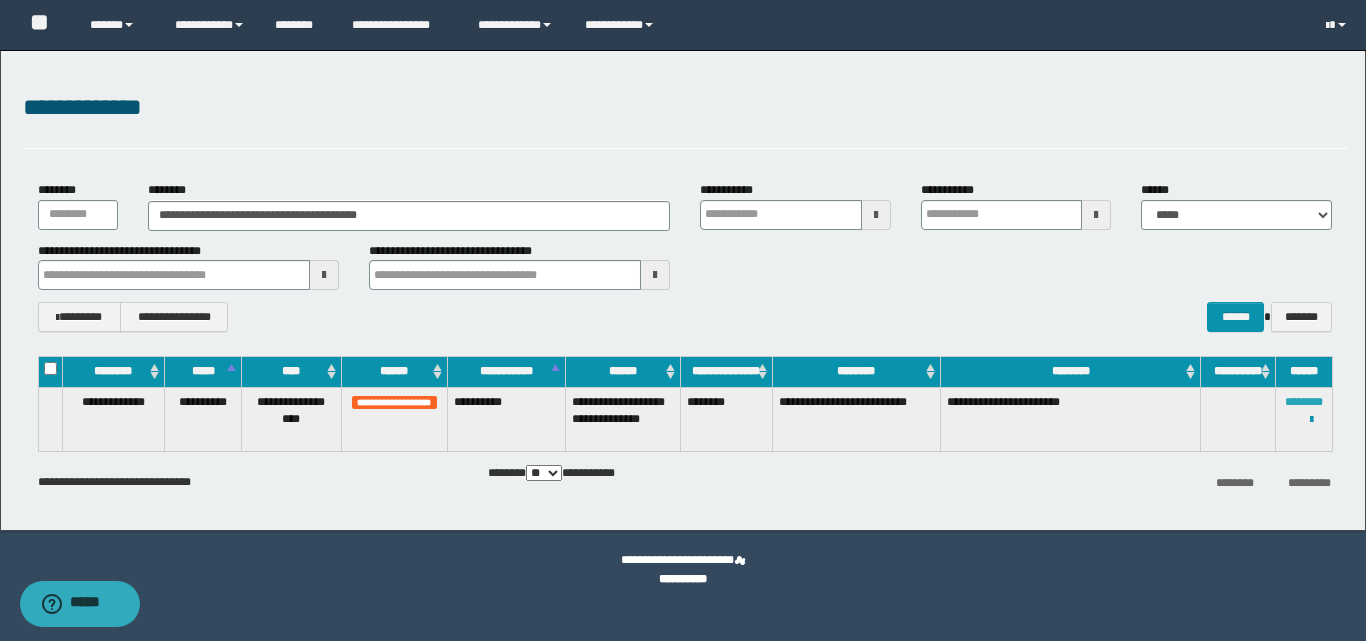 click on "********" at bounding box center (1304, 402) 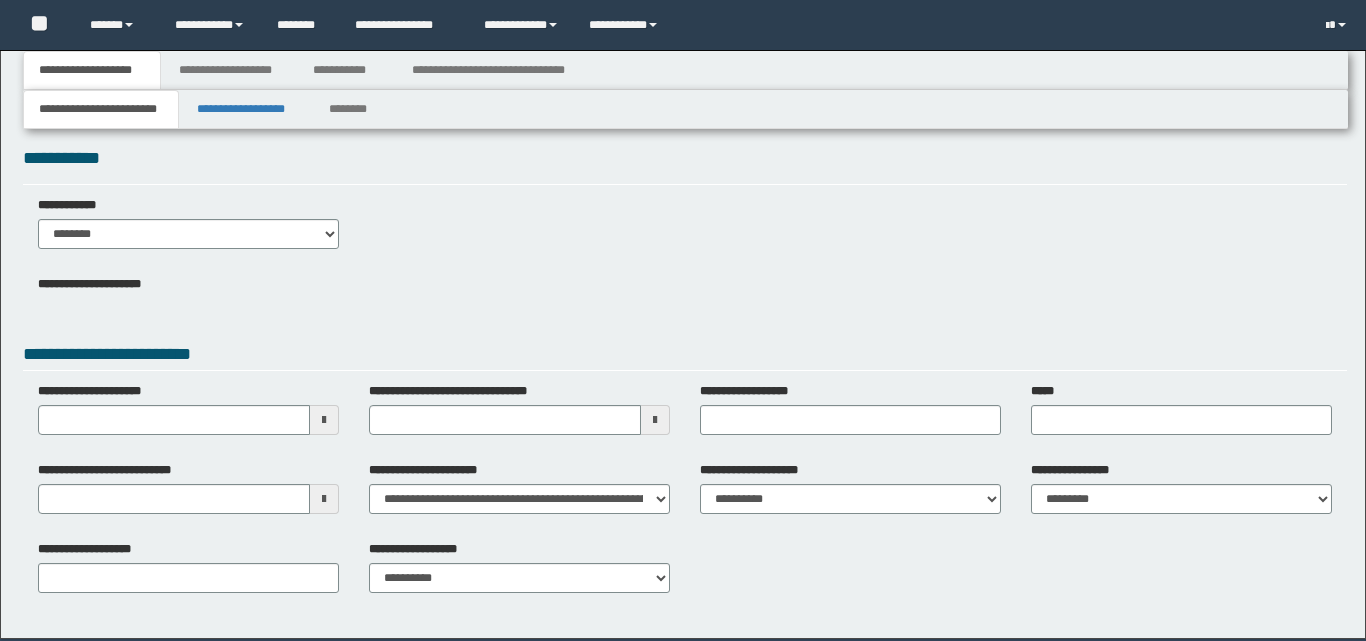 type 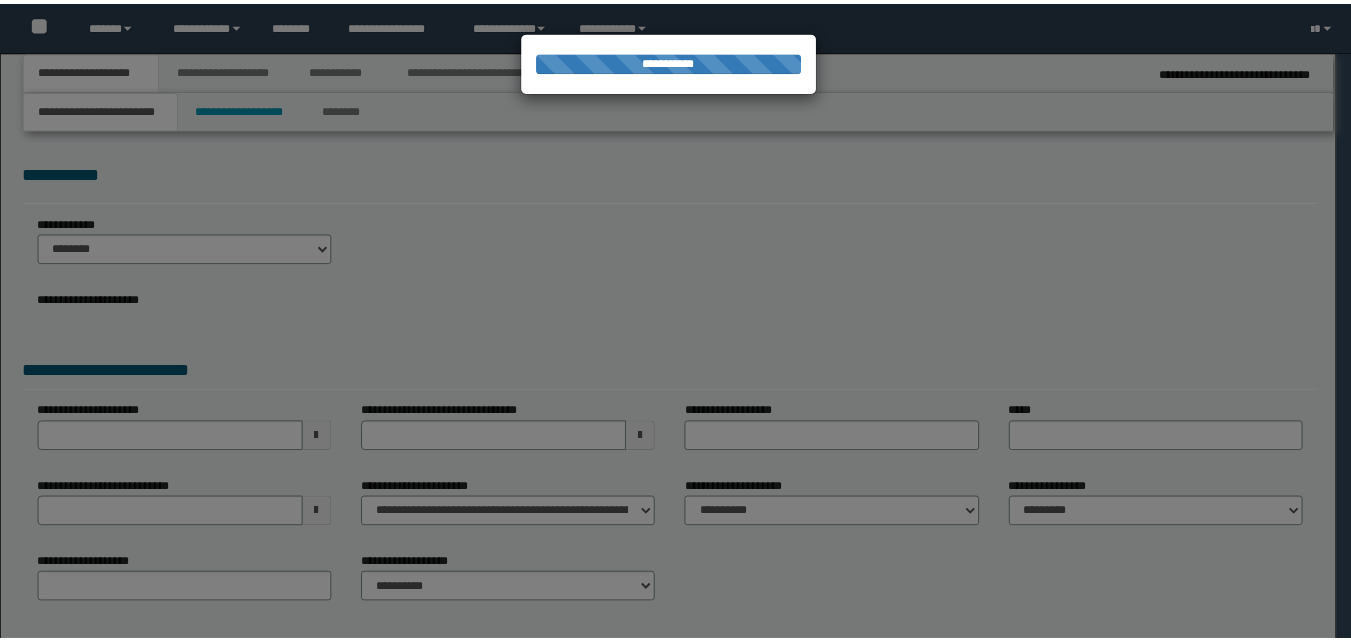 scroll, scrollTop: 0, scrollLeft: 0, axis: both 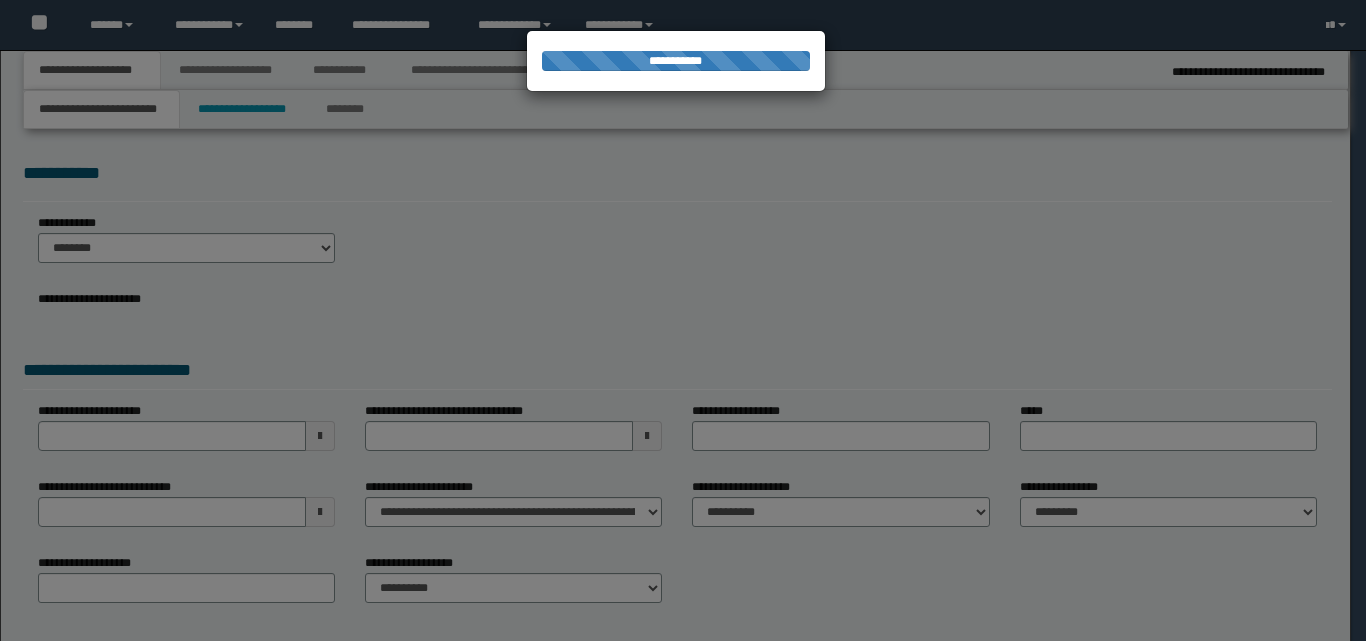 type on "**********" 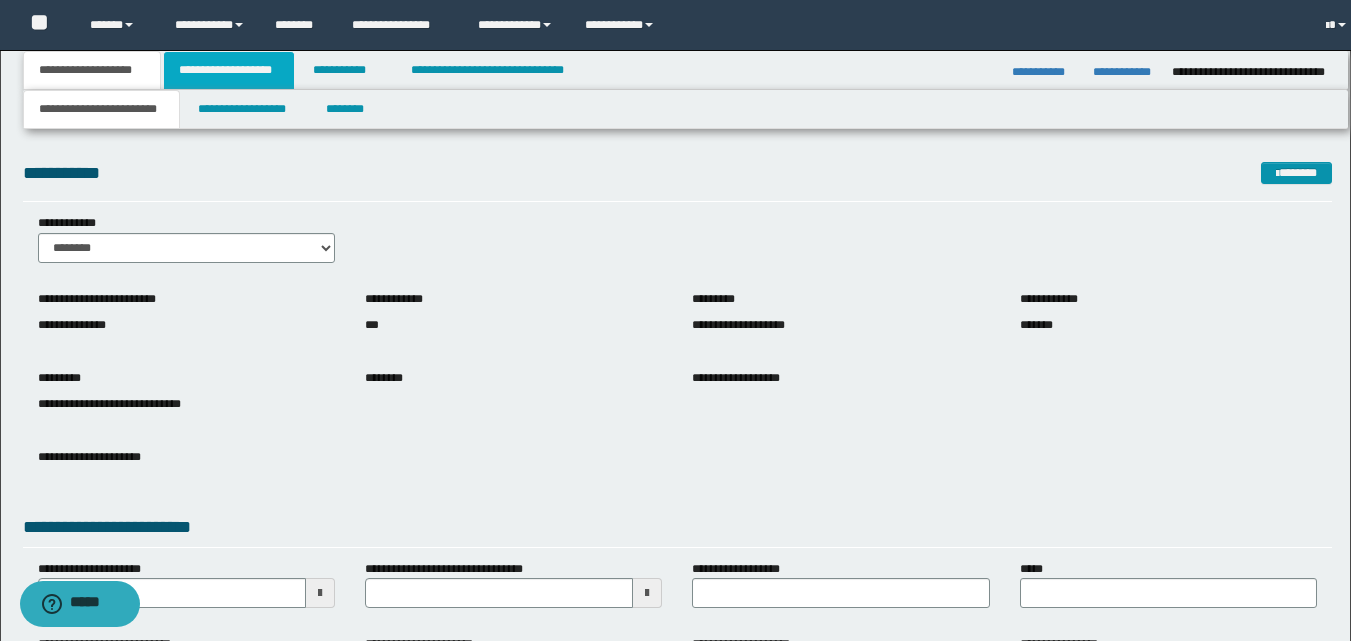 click on "**********" at bounding box center (229, 70) 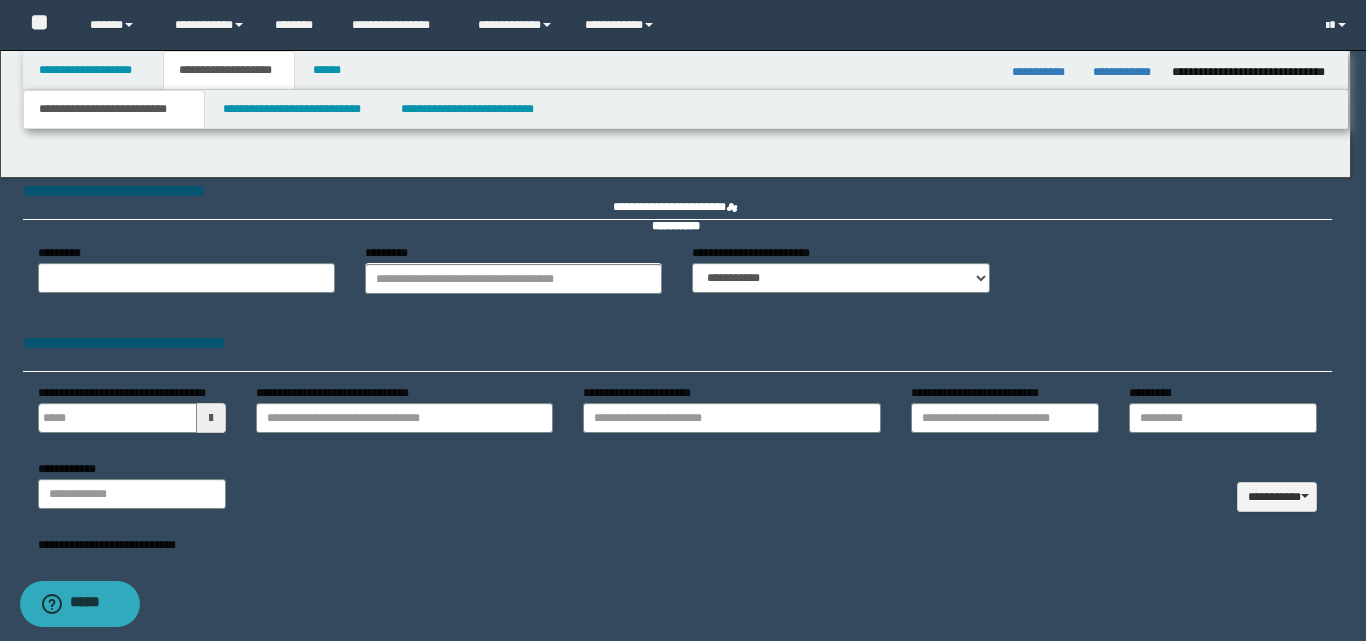 type 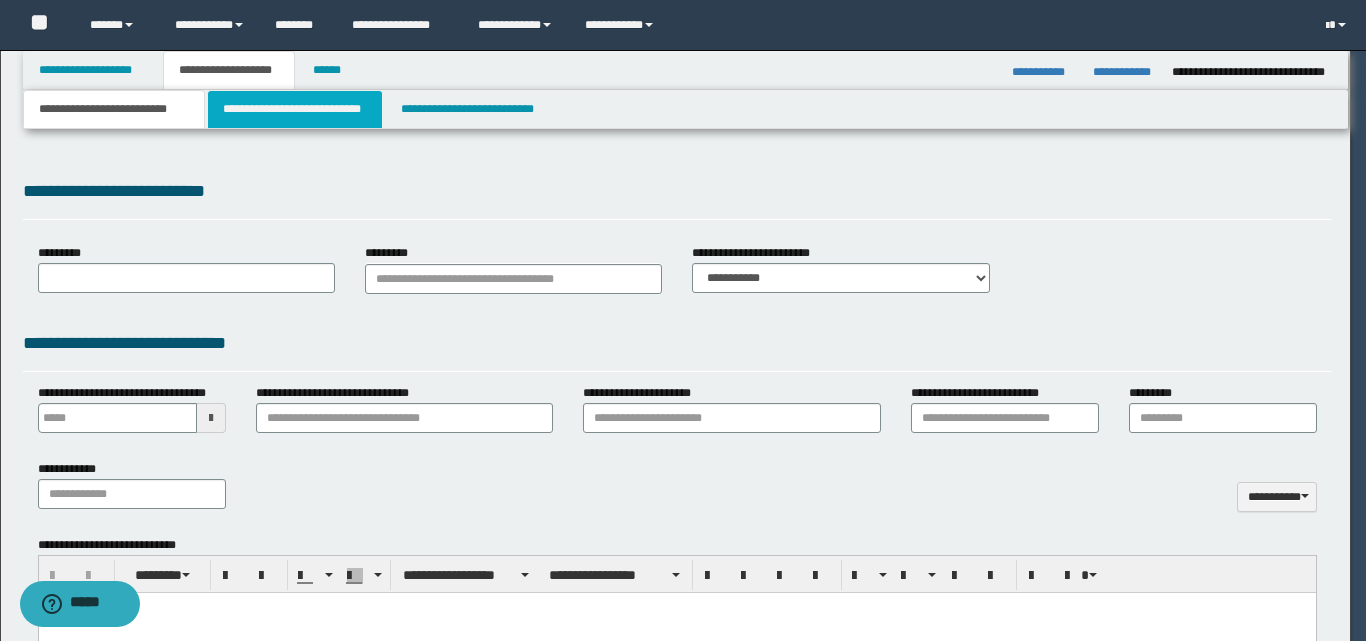 select on "*" 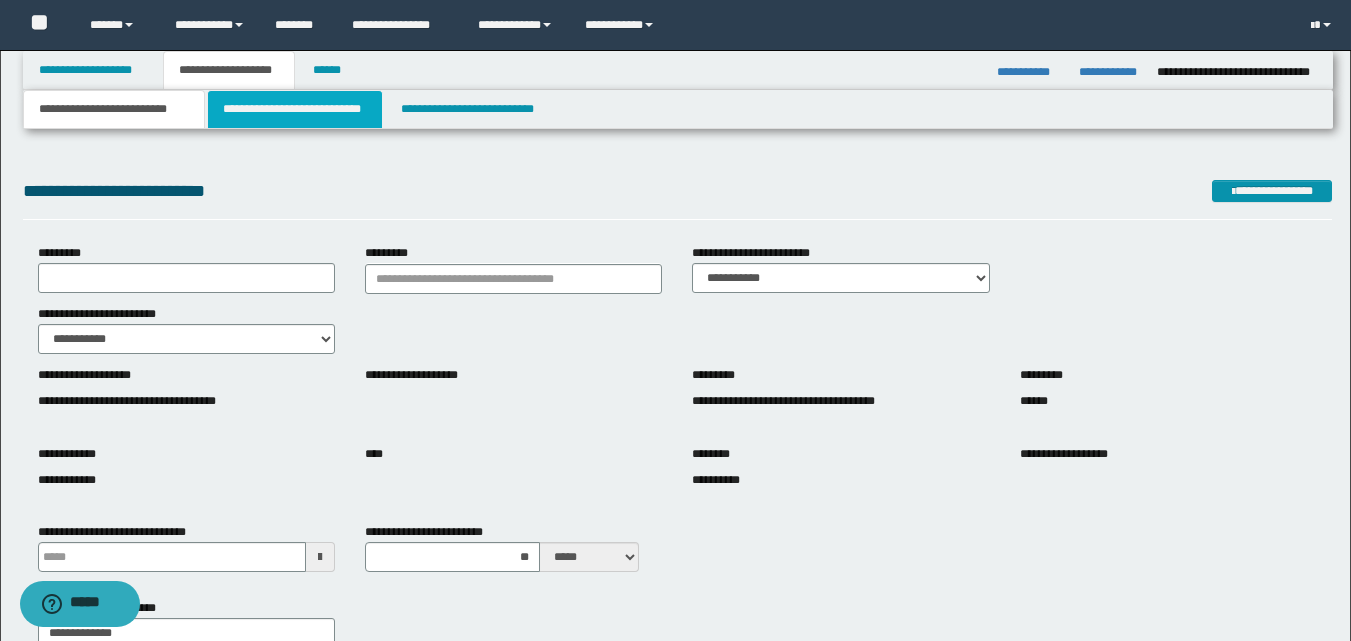 click on "**********" at bounding box center [295, 109] 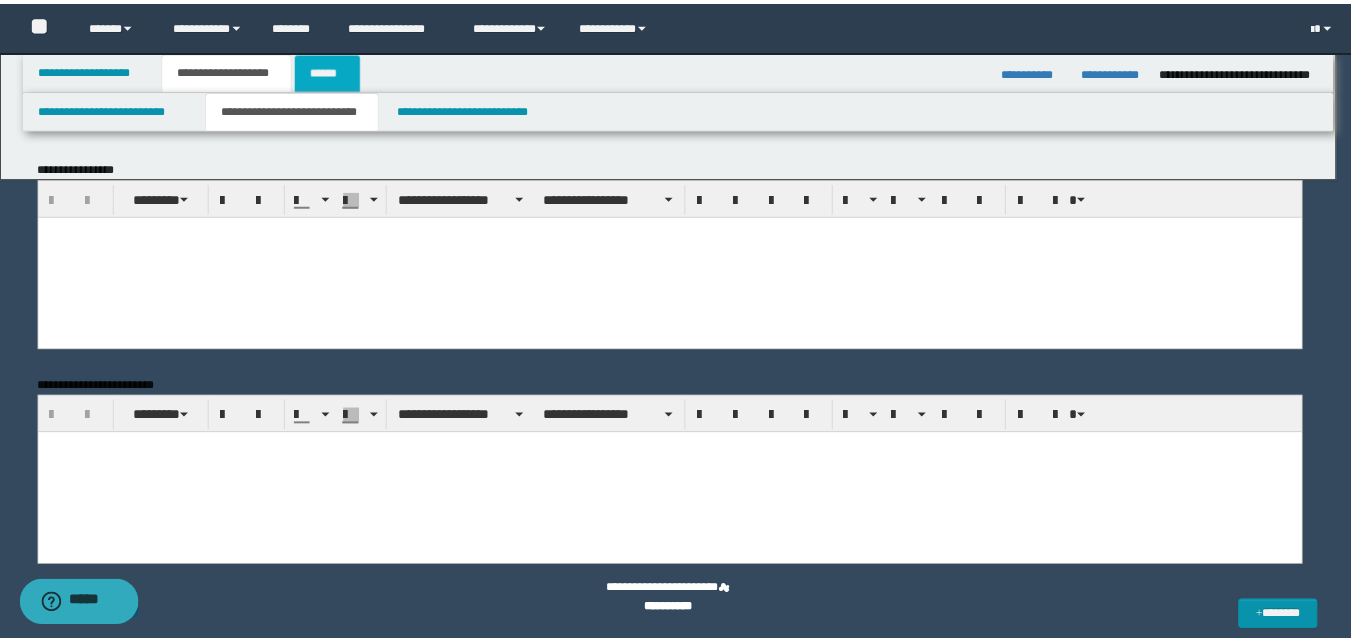 scroll, scrollTop: 0, scrollLeft: 0, axis: both 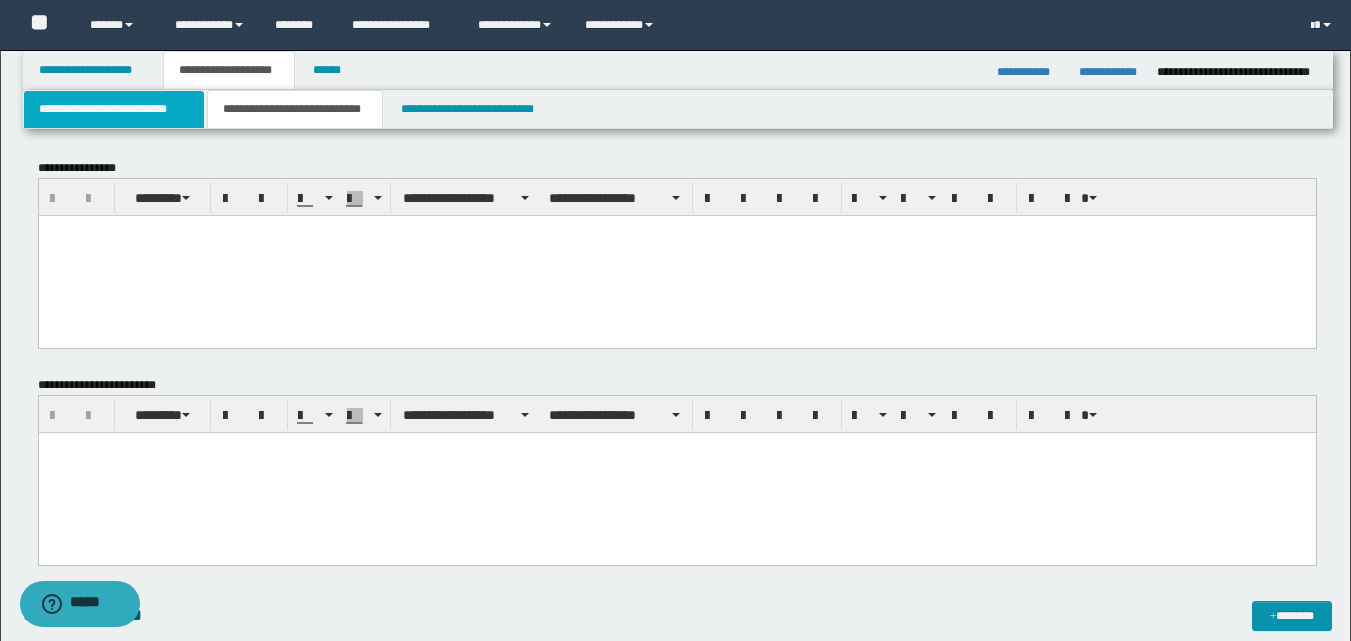 click on "**********" at bounding box center [114, 109] 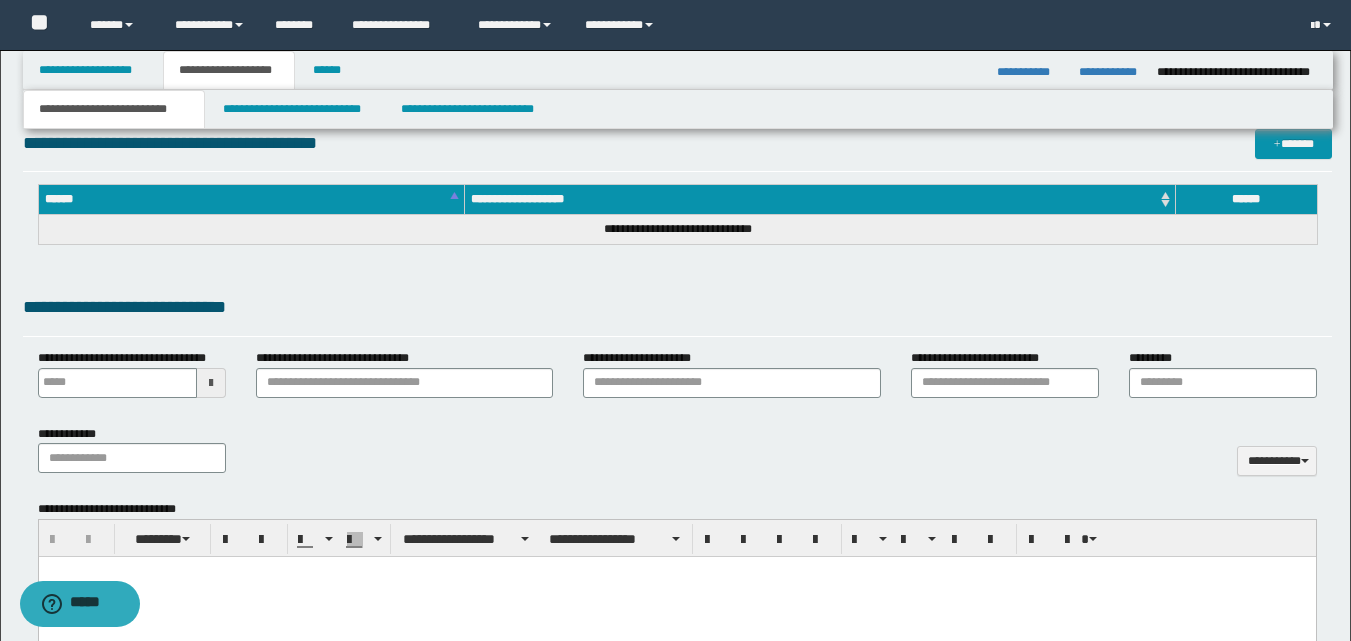 scroll, scrollTop: 1000, scrollLeft: 0, axis: vertical 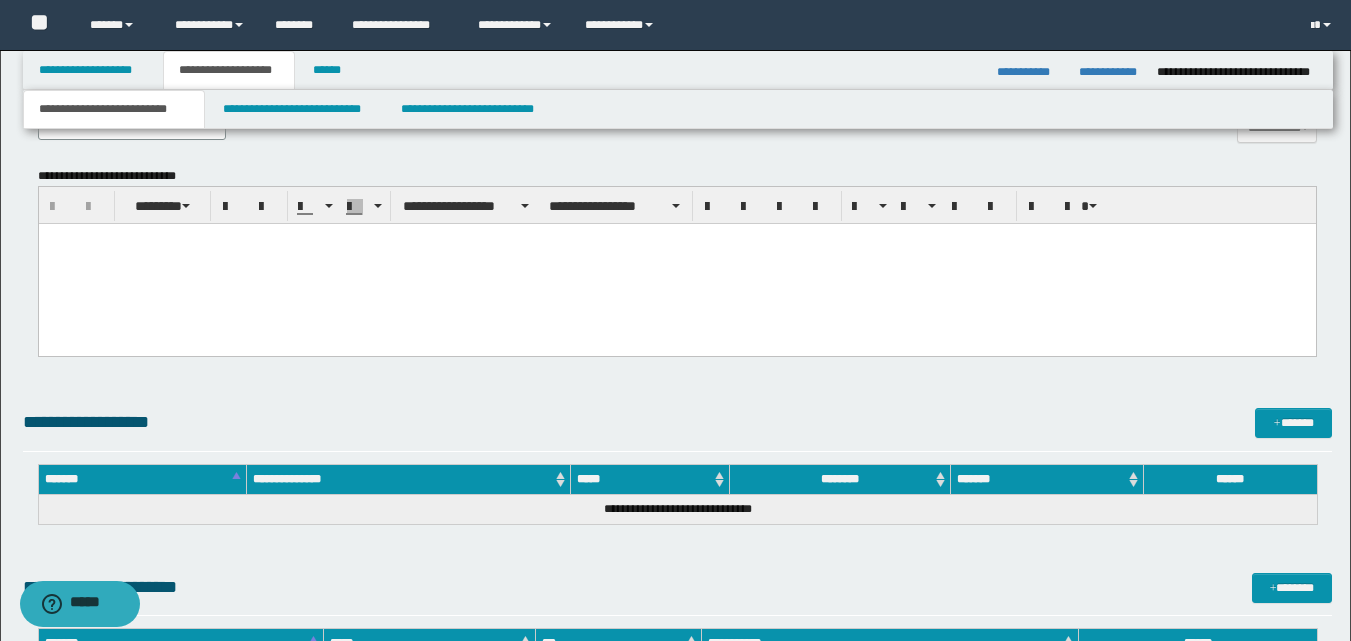 click at bounding box center [676, 239] 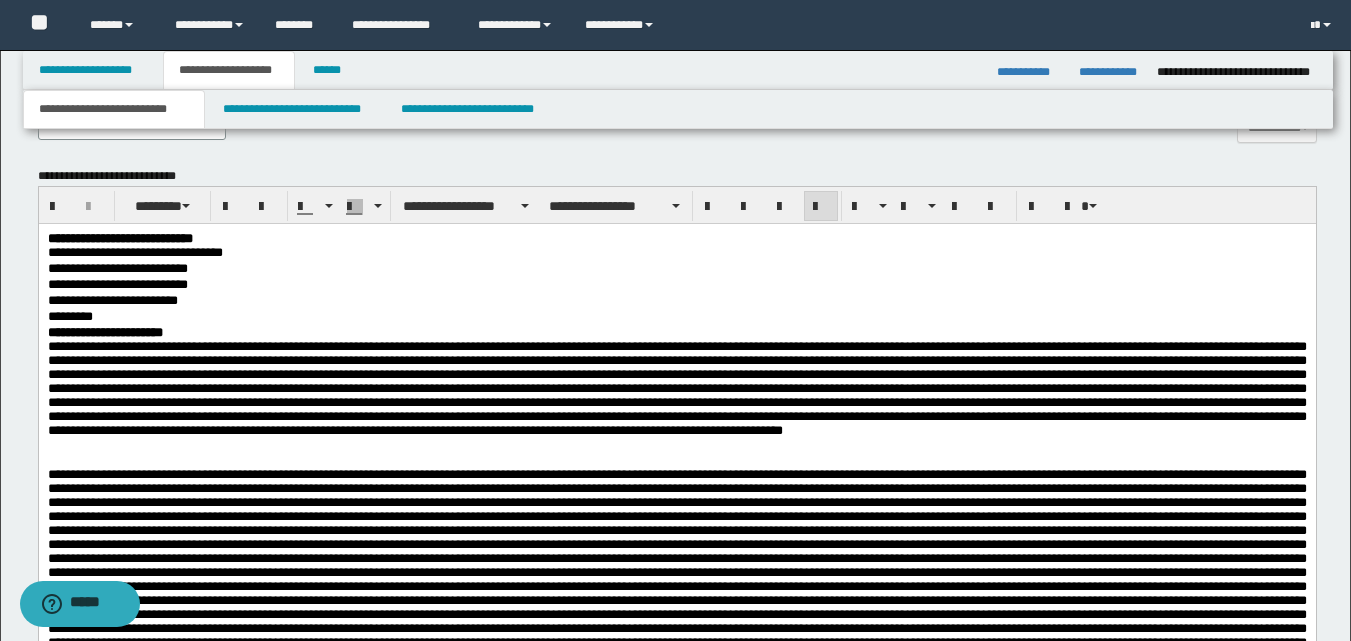 scroll, scrollTop: 1333, scrollLeft: 0, axis: vertical 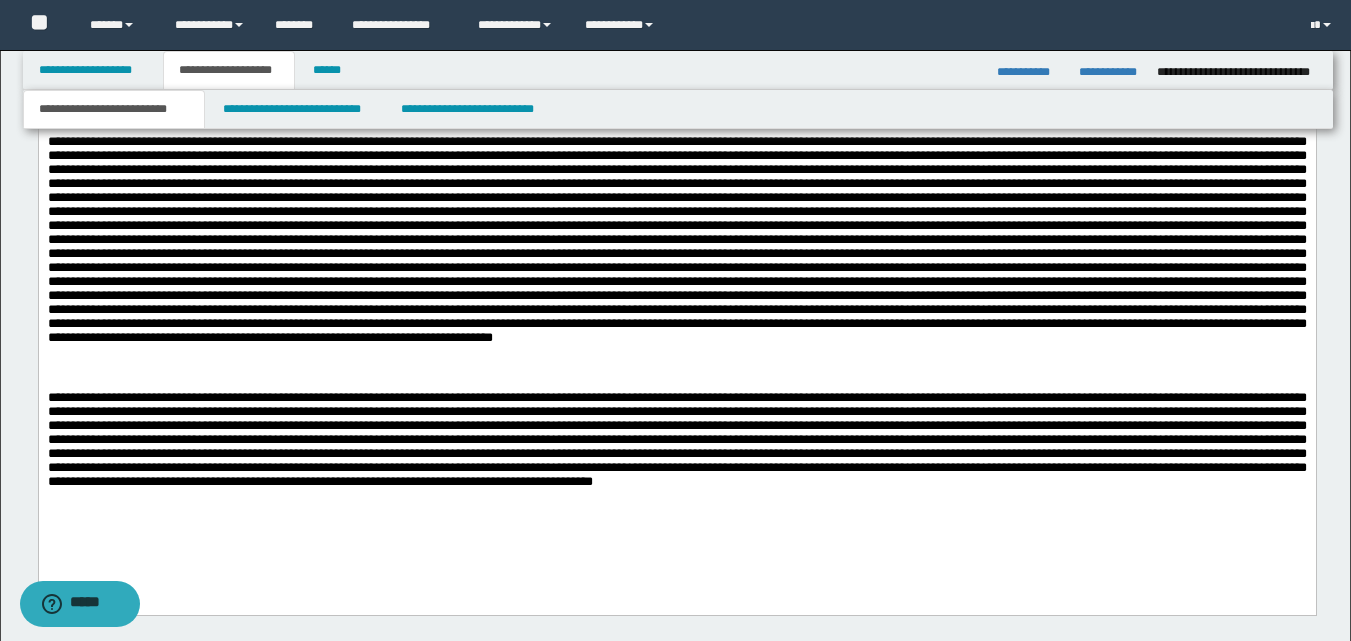 click at bounding box center [676, 264] 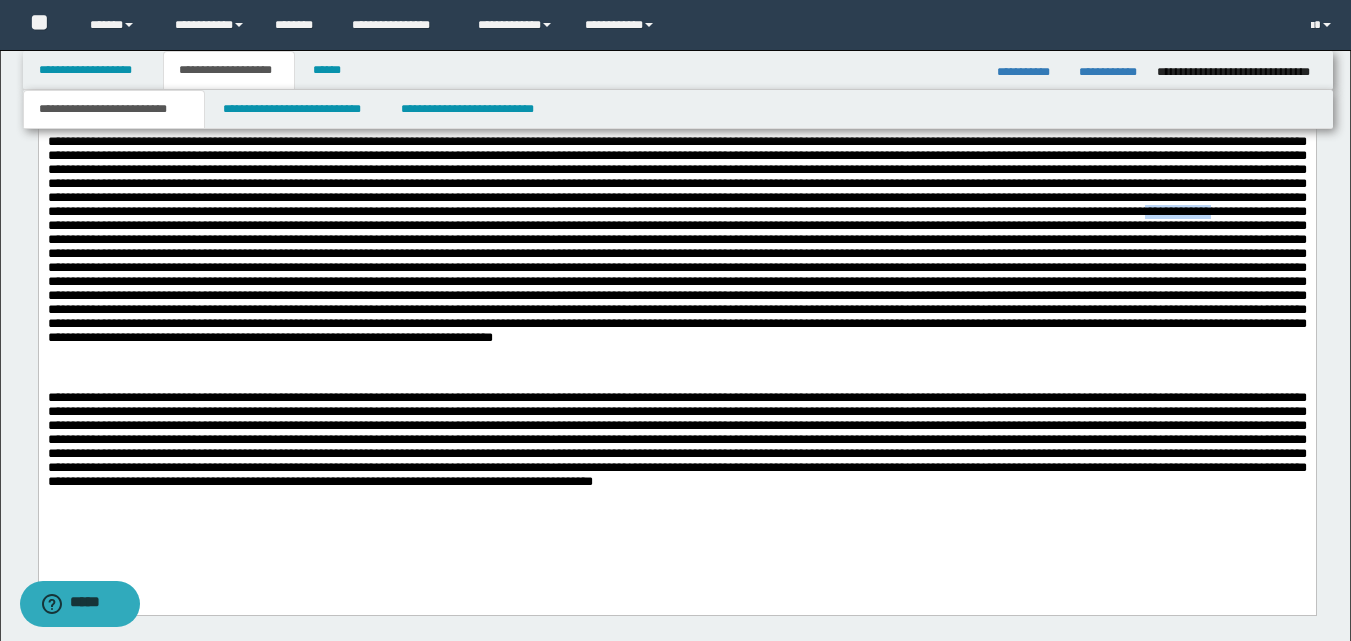 scroll, scrollTop: 667, scrollLeft: 0, axis: vertical 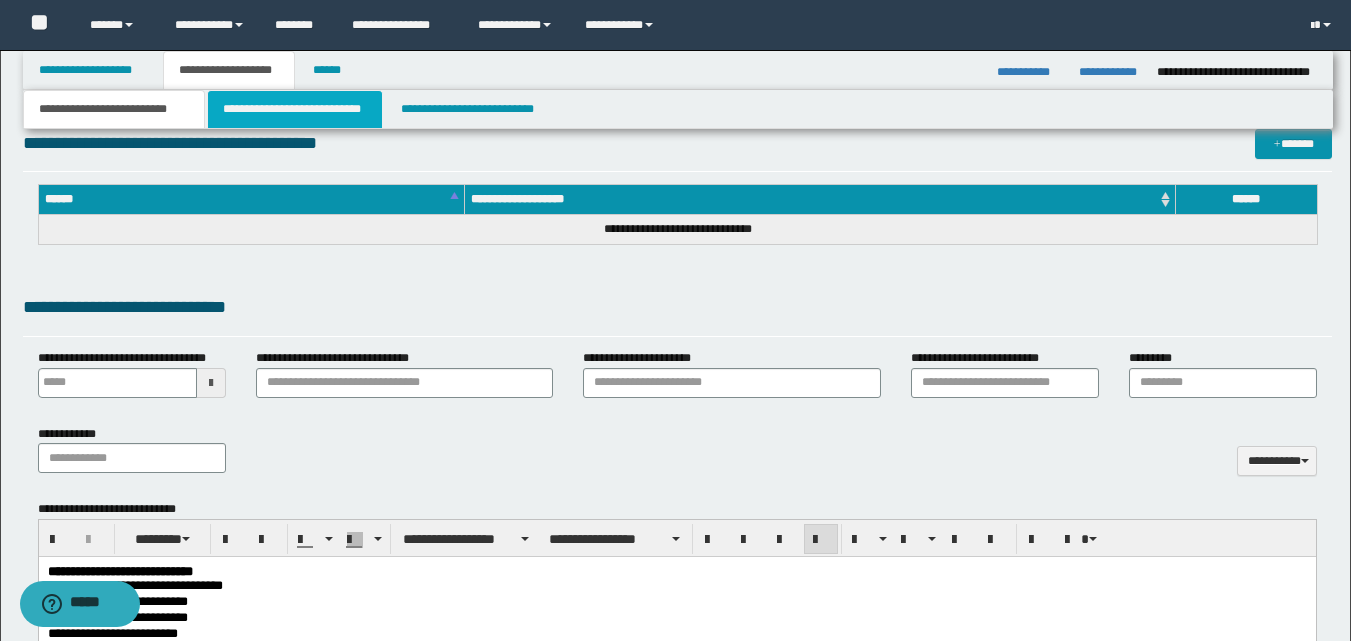 click on "**********" at bounding box center [295, 109] 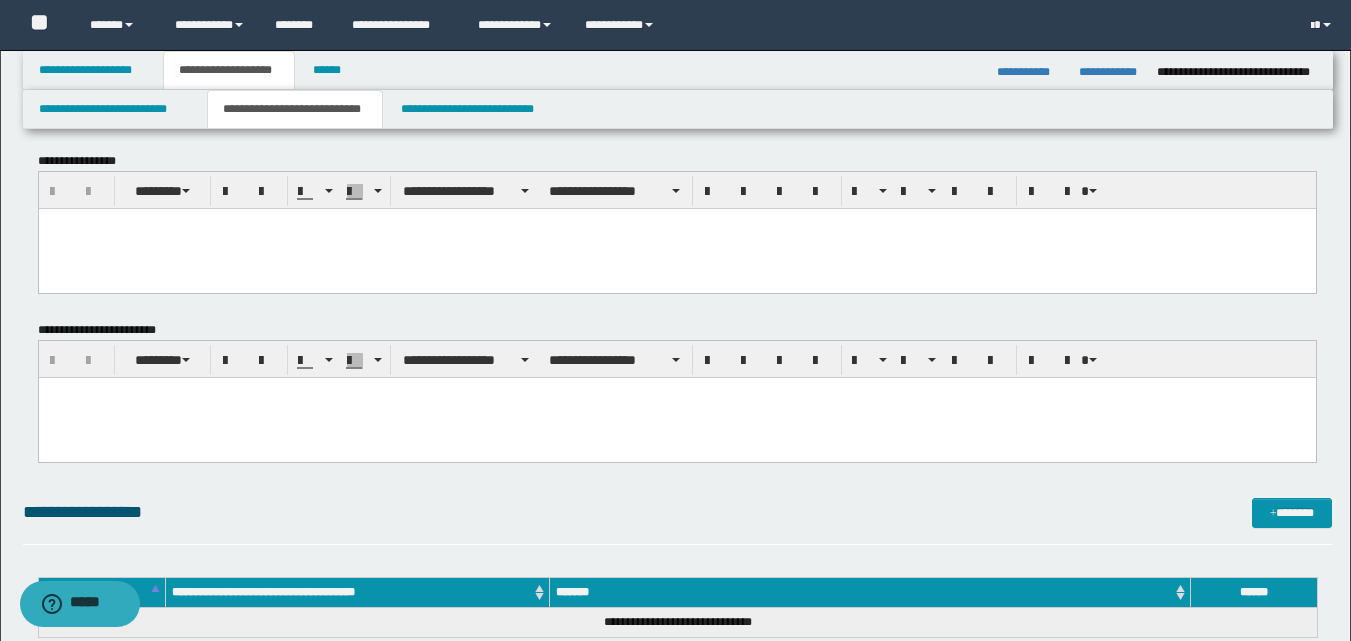 scroll, scrollTop: 0, scrollLeft: 0, axis: both 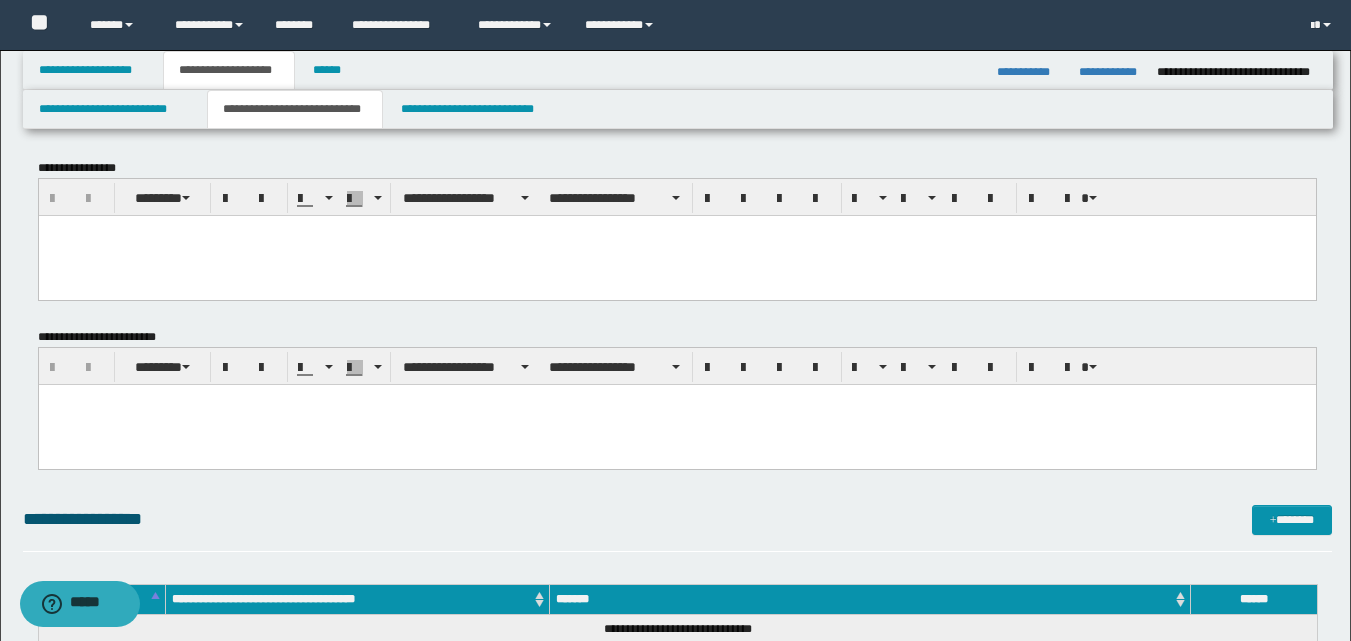click at bounding box center (676, 424) 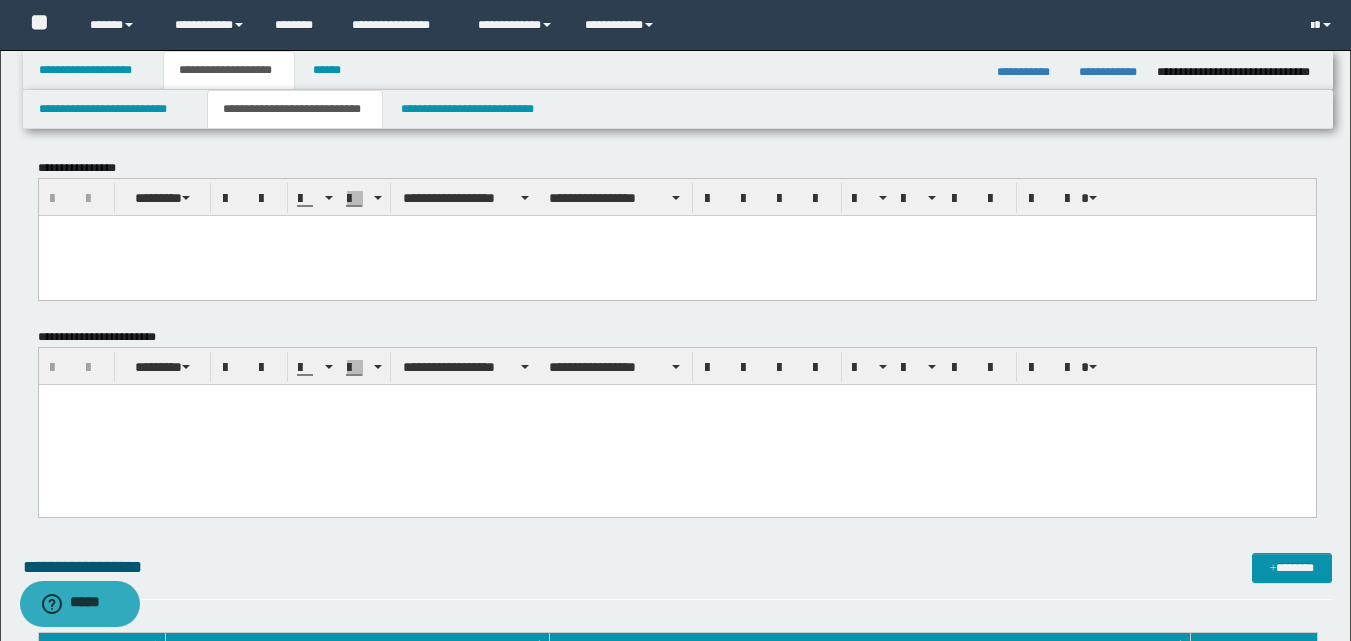 type 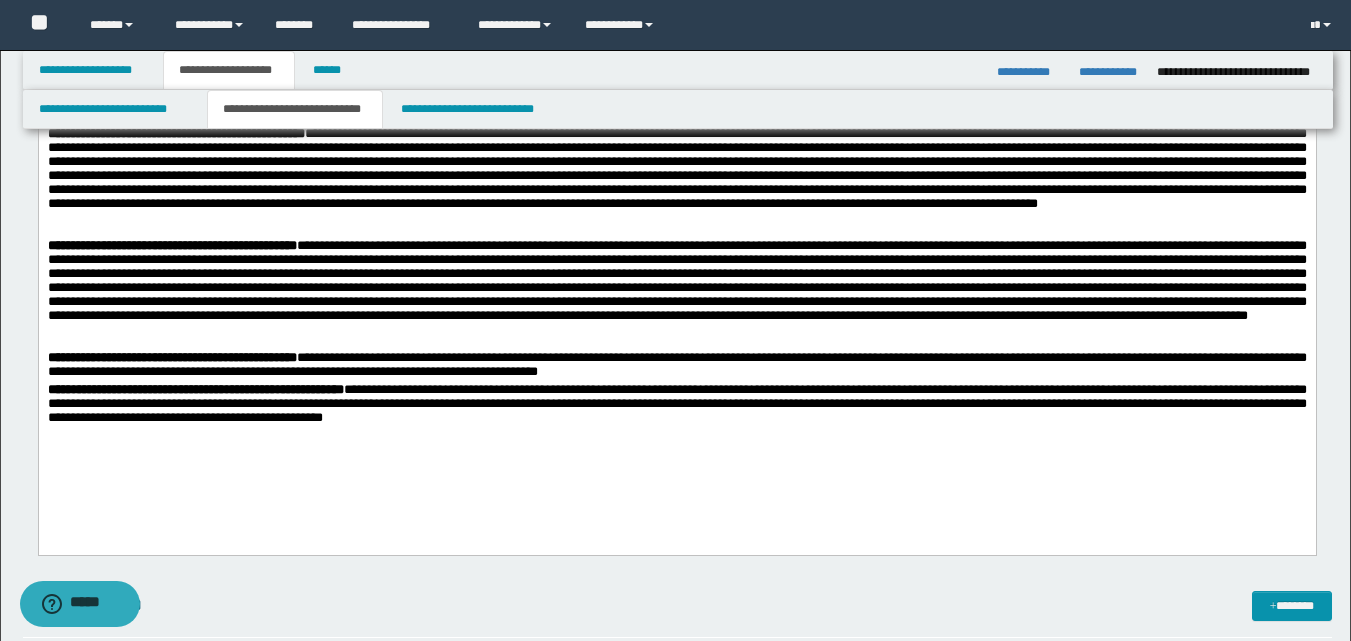 scroll, scrollTop: 667, scrollLeft: 0, axis: vertical 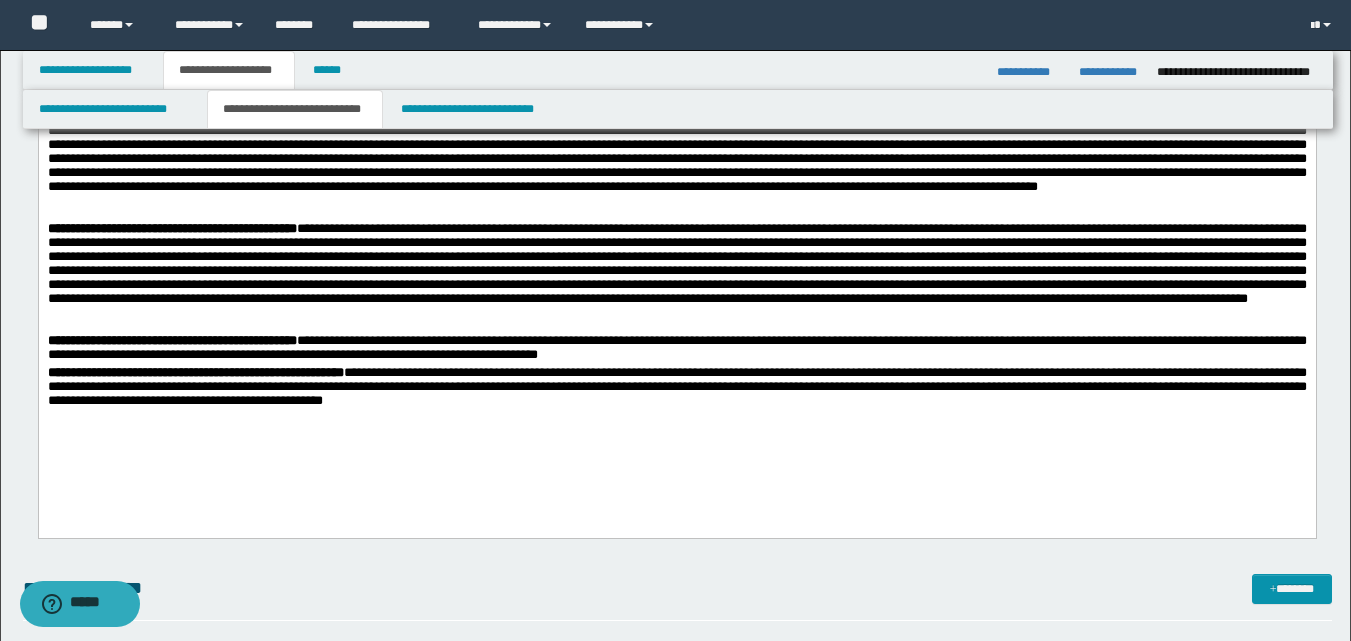 click on "**********" at bounding box center [676, 166] 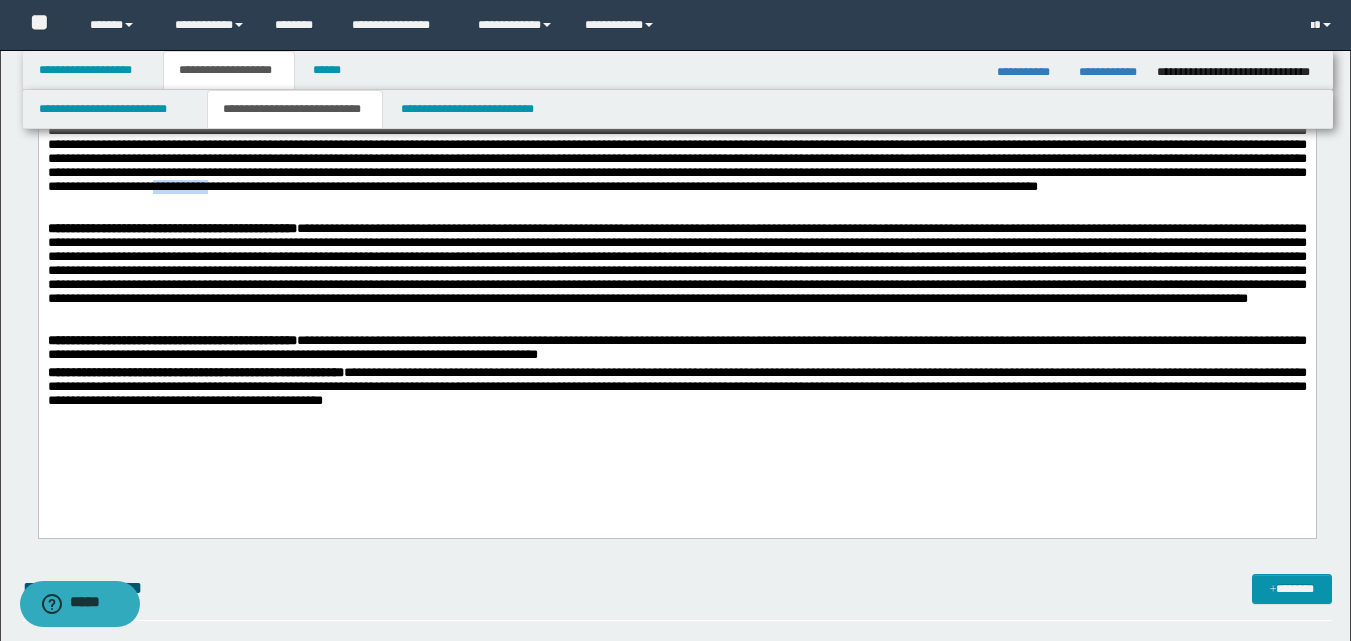 scroll, scrollTop: 333, scrollLeft: 0, axis: vertical 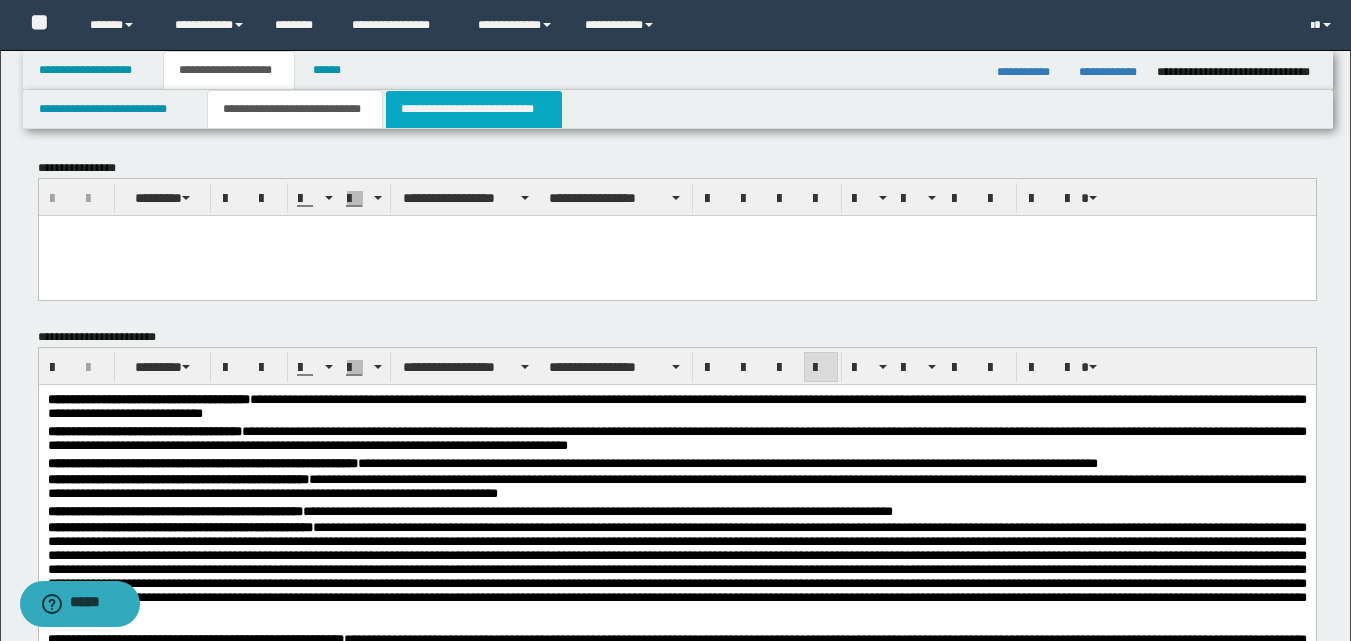 click on "**********" at bounding box center [474, 109] 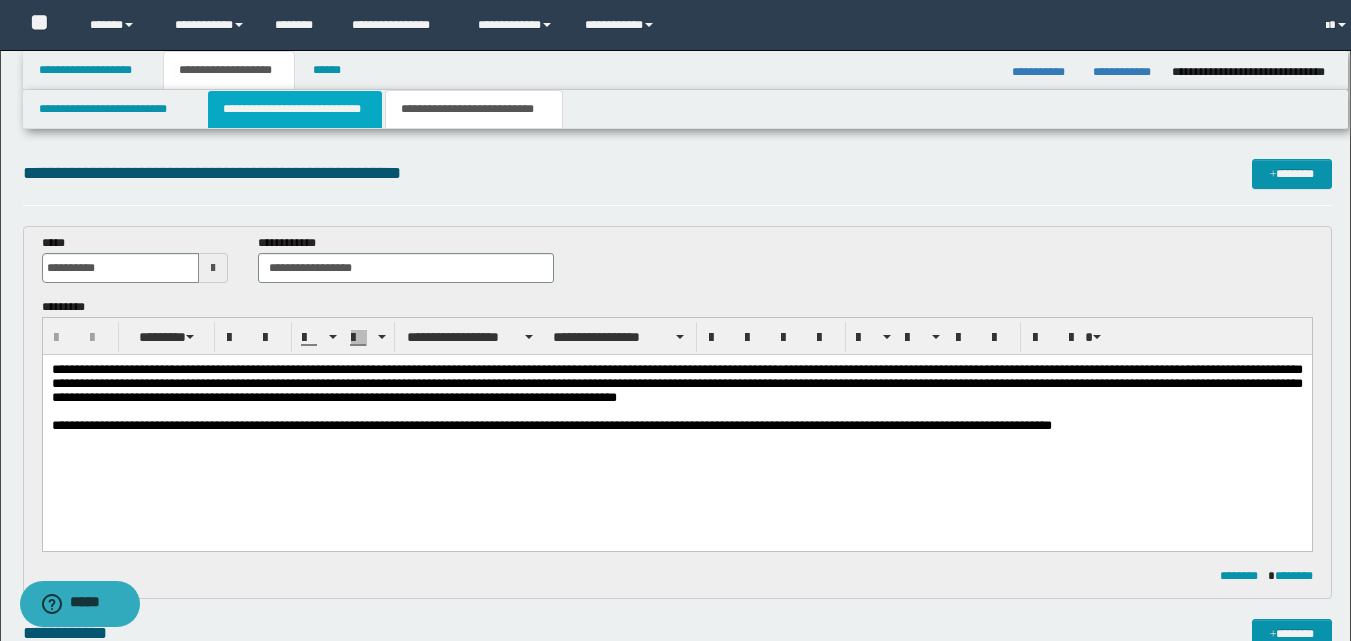 scroll, scrollTop: 0, scrollLeft: 0, axis: both 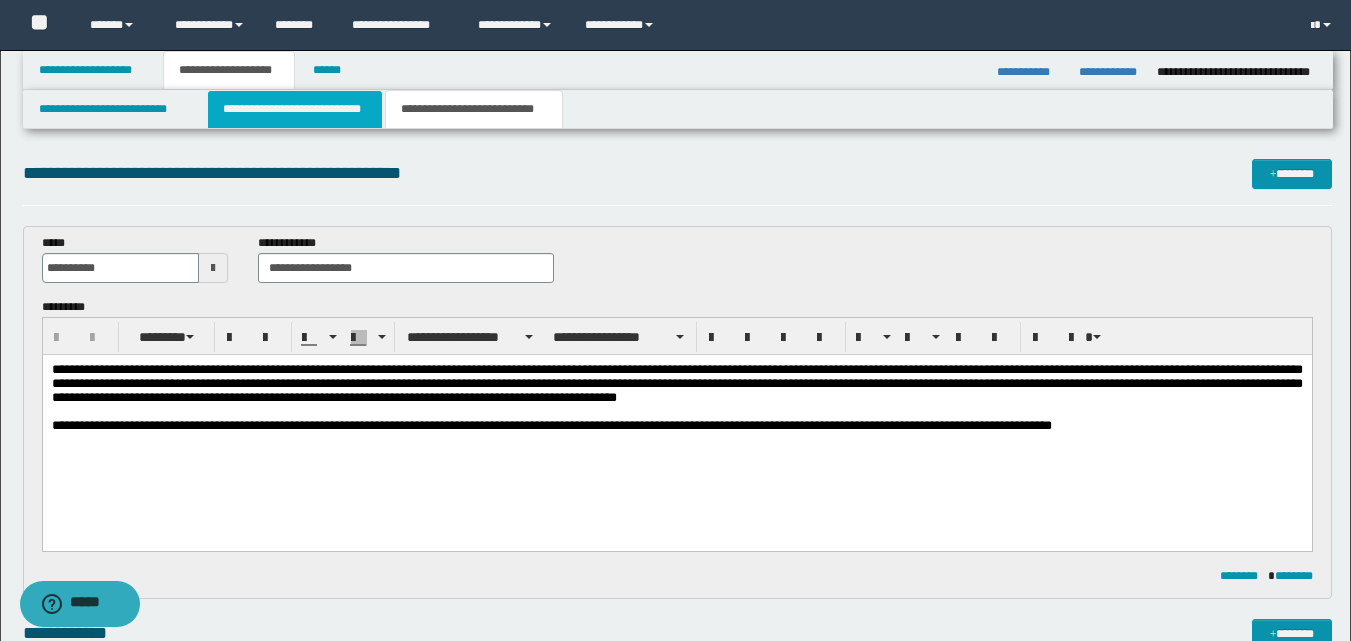 click on "**********" at bounding box center (295, 109) 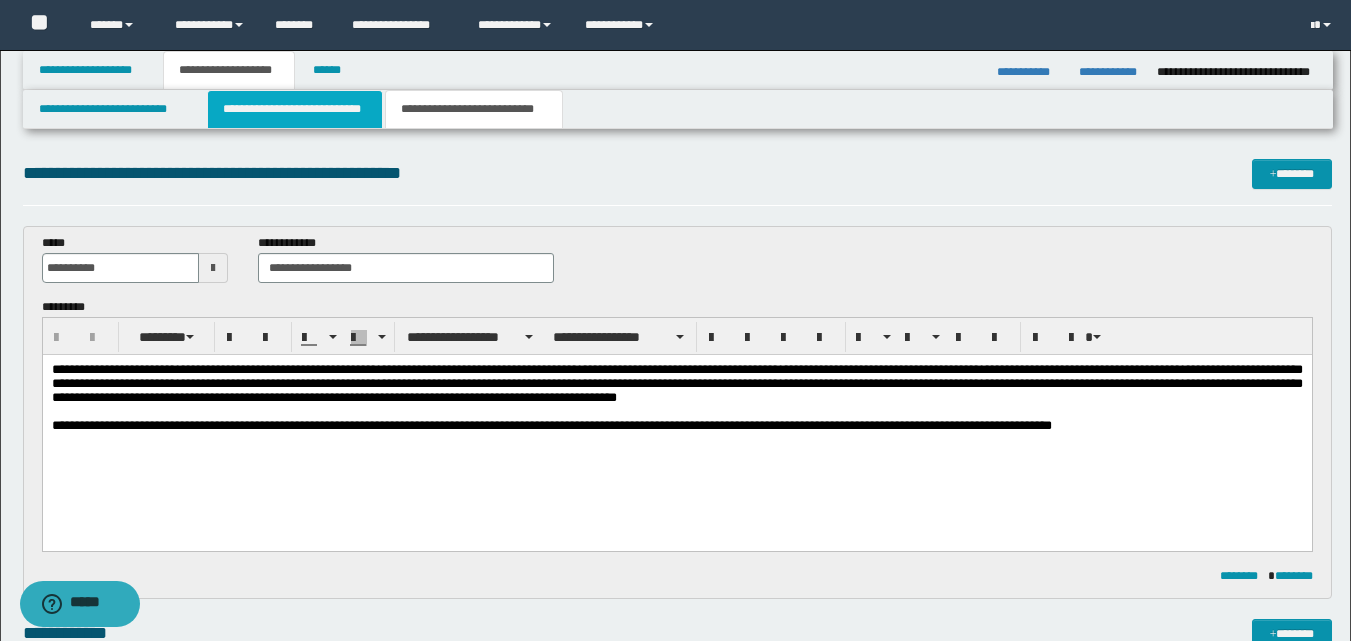 type 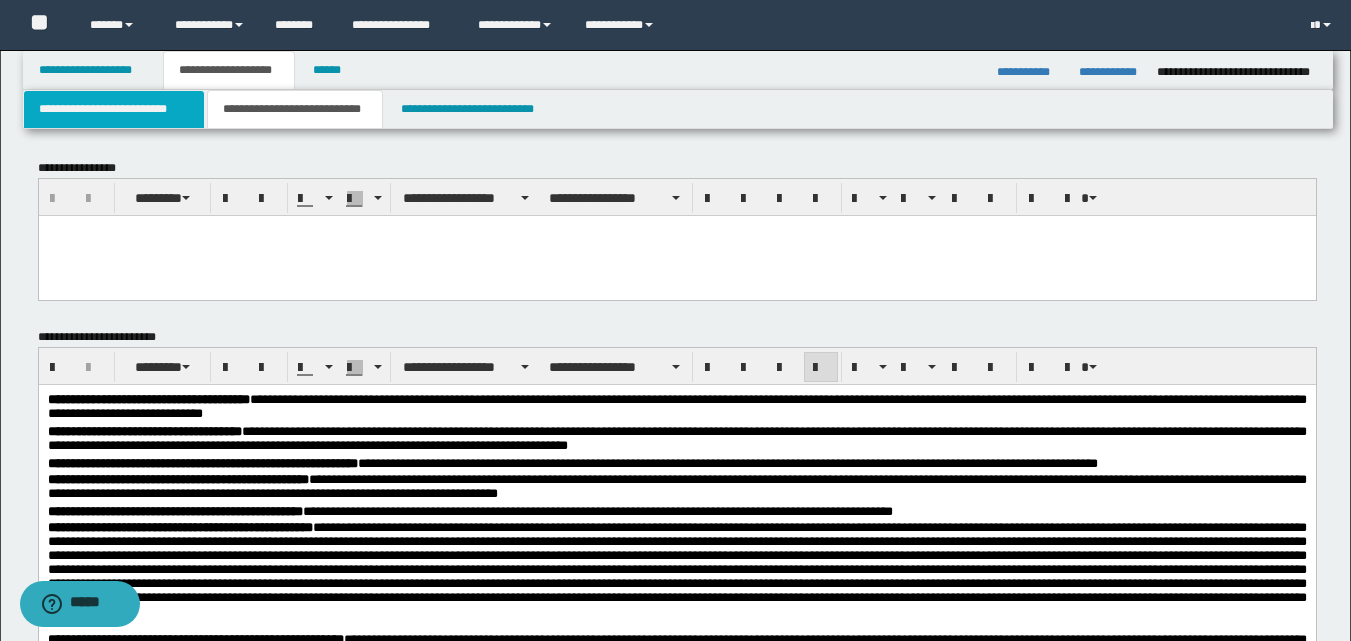 click on "**********" at bounding box center (114, 109) 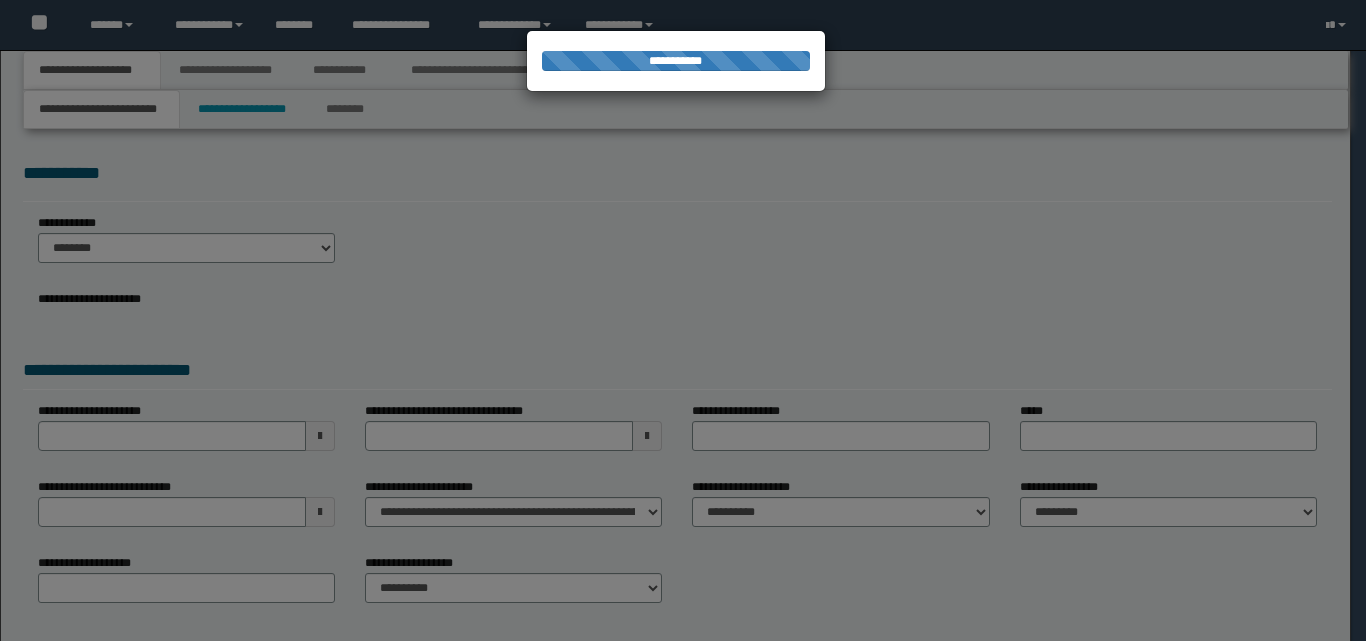 scroll, scrollTop: 0, scrollLeft: 0, axis: both 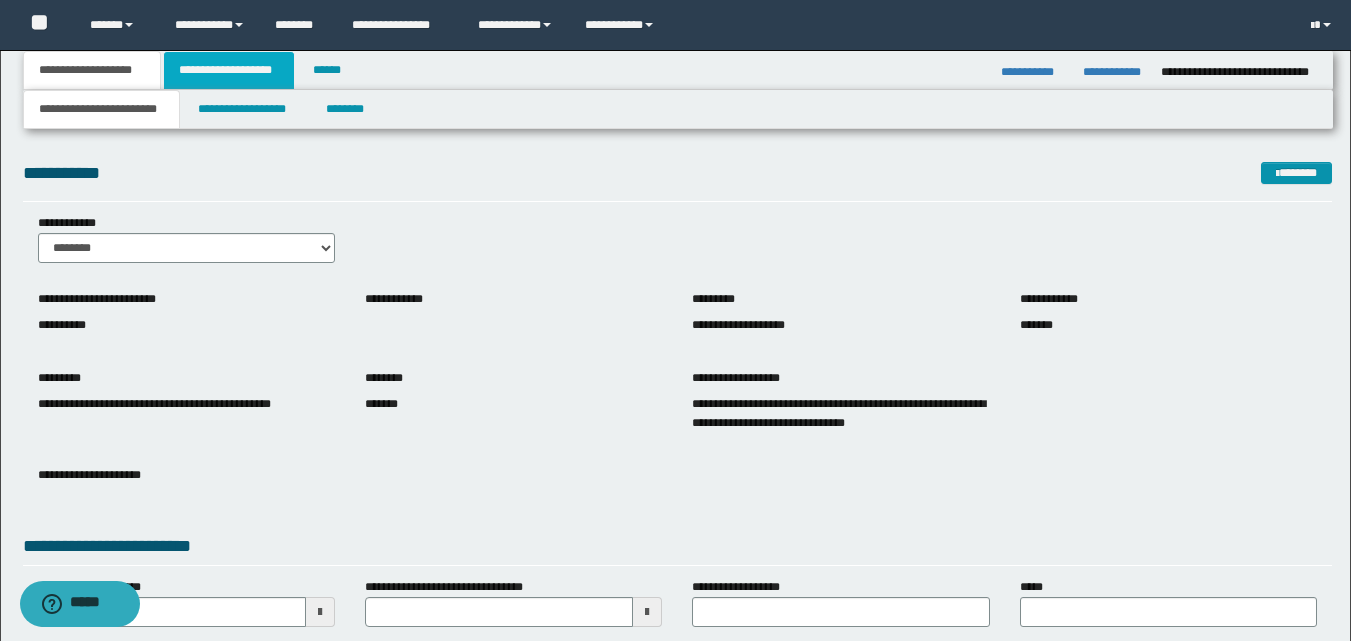 click on "**********" at bounding box center (229, 70) 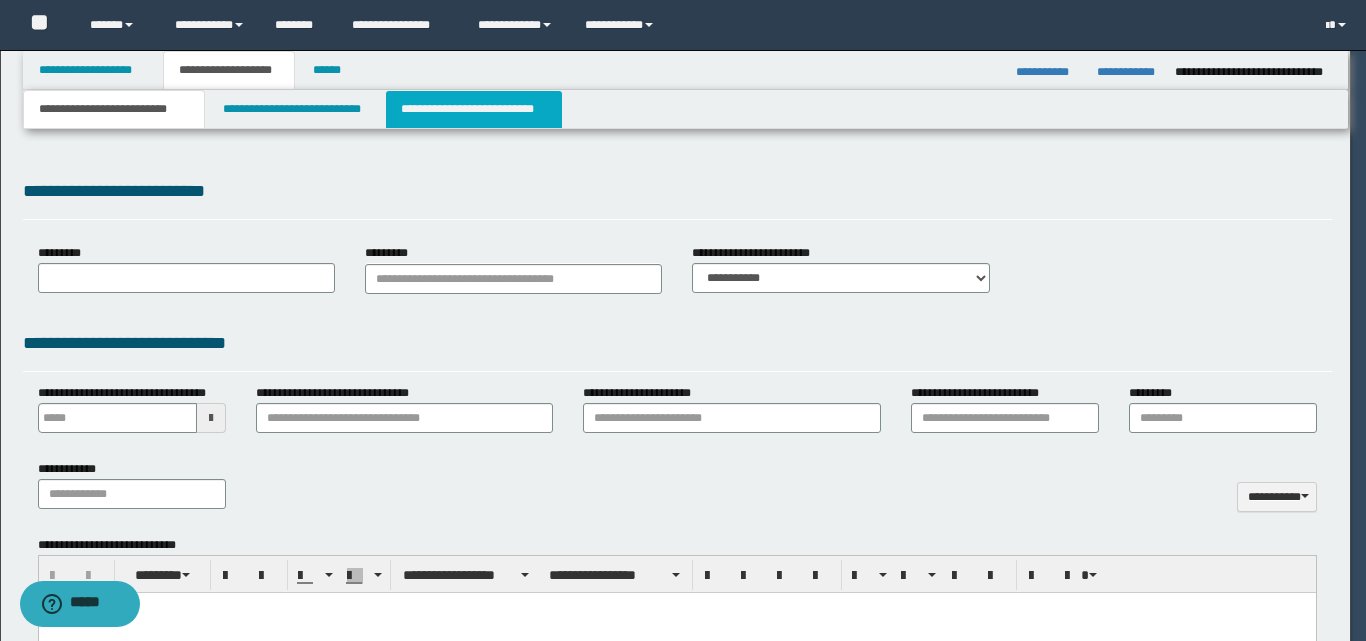 scroll, scrollTop: 0, scrollLeft: 0, axis: both 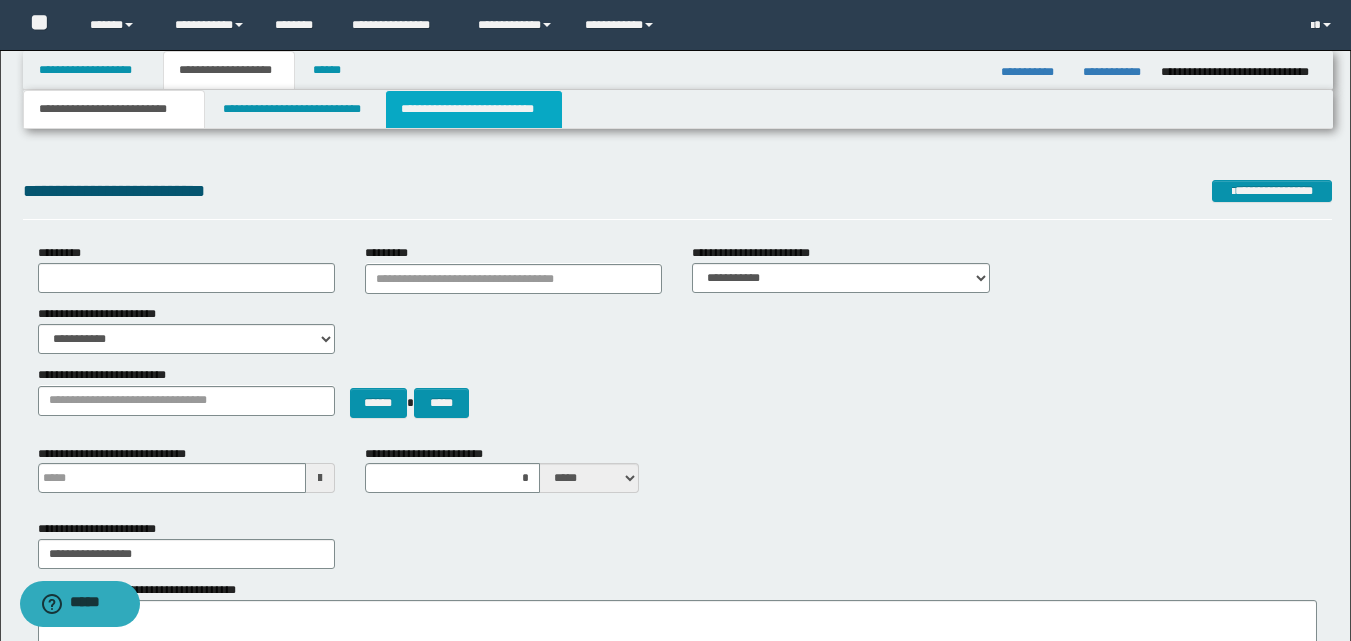 click on "**********" at bounding box center [474, 109] 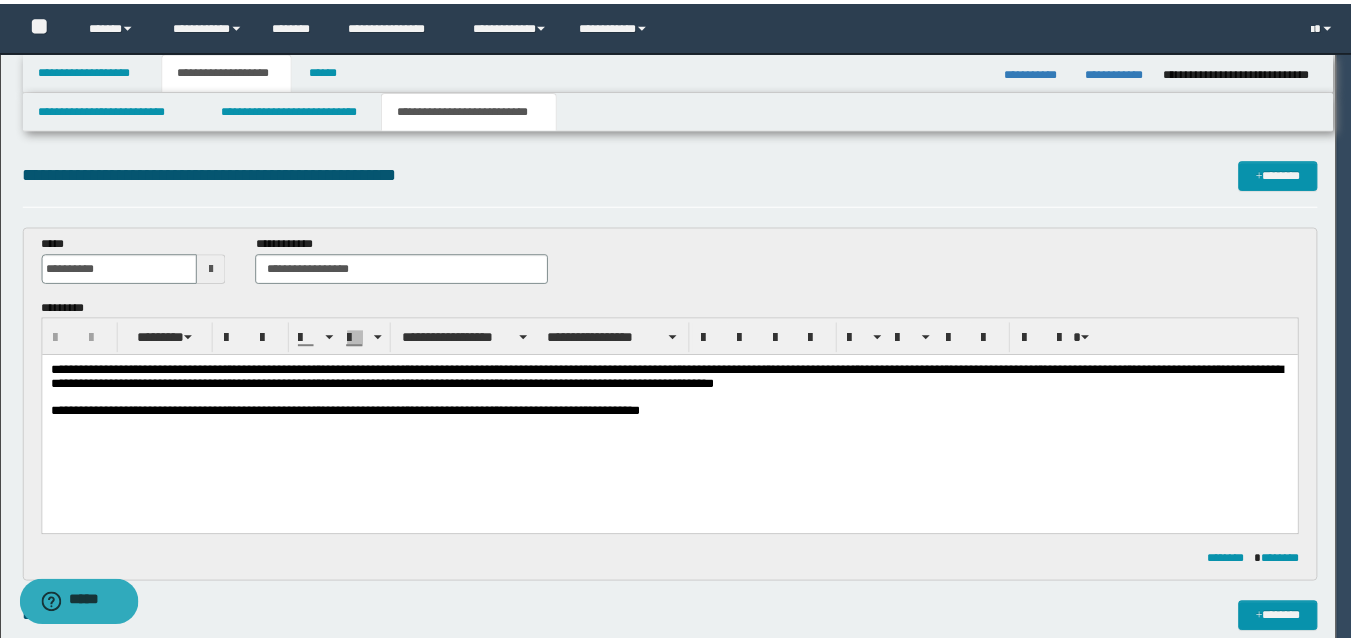 scroll, scrollTop: 0, scrollLeft: 0, axis: both 